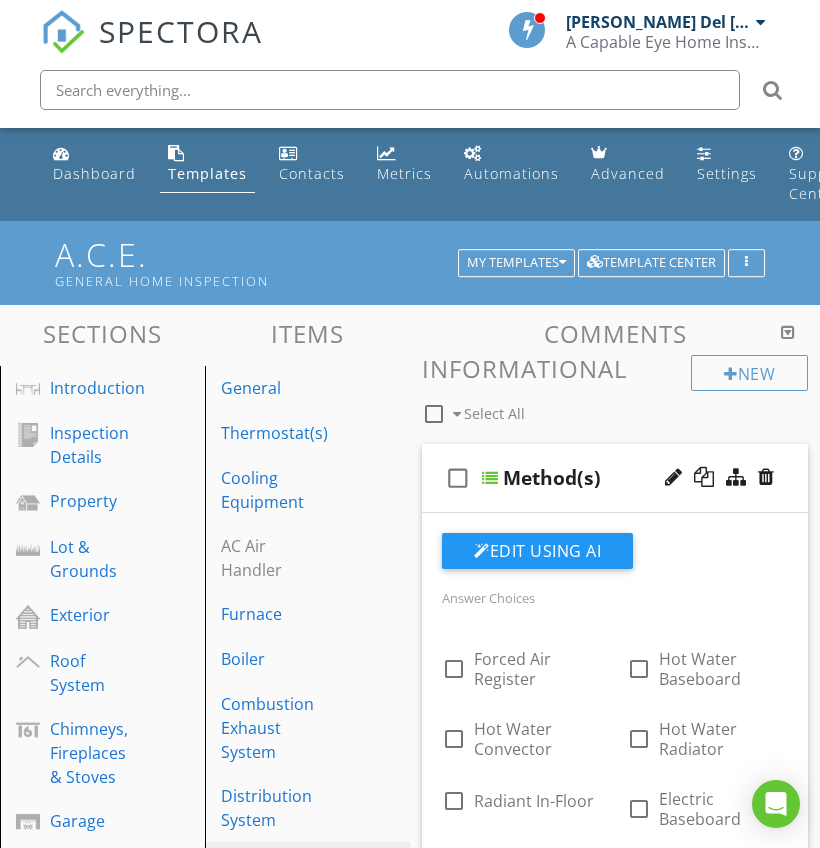 scroll, scrollTop: 22885, scrollLeft: 0, axis: vertical 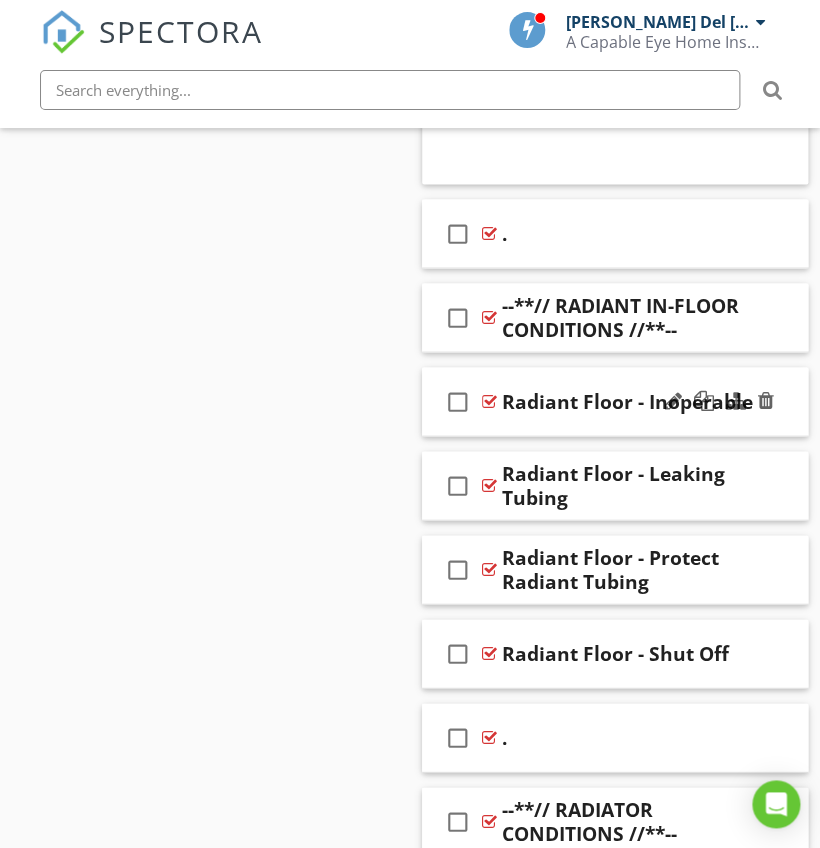 click on "check_box_outline_blank
Radiant Floor - Inoperable" at bounding box center [615, 401] 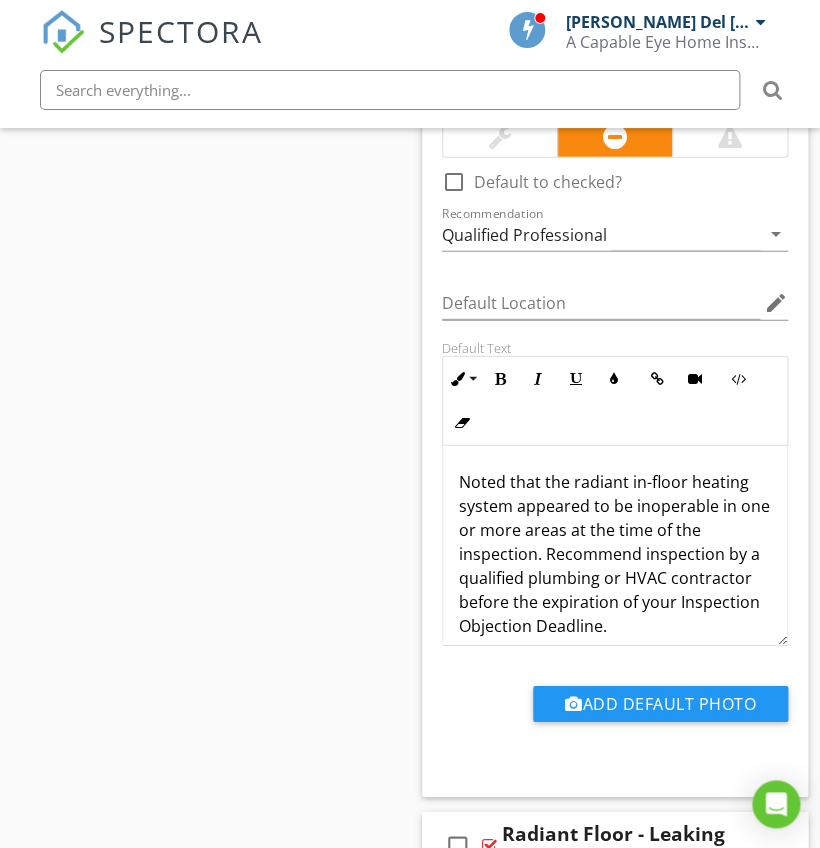 scroll, scrollTop: 28824, scrollLeft: 0, axis: vertical 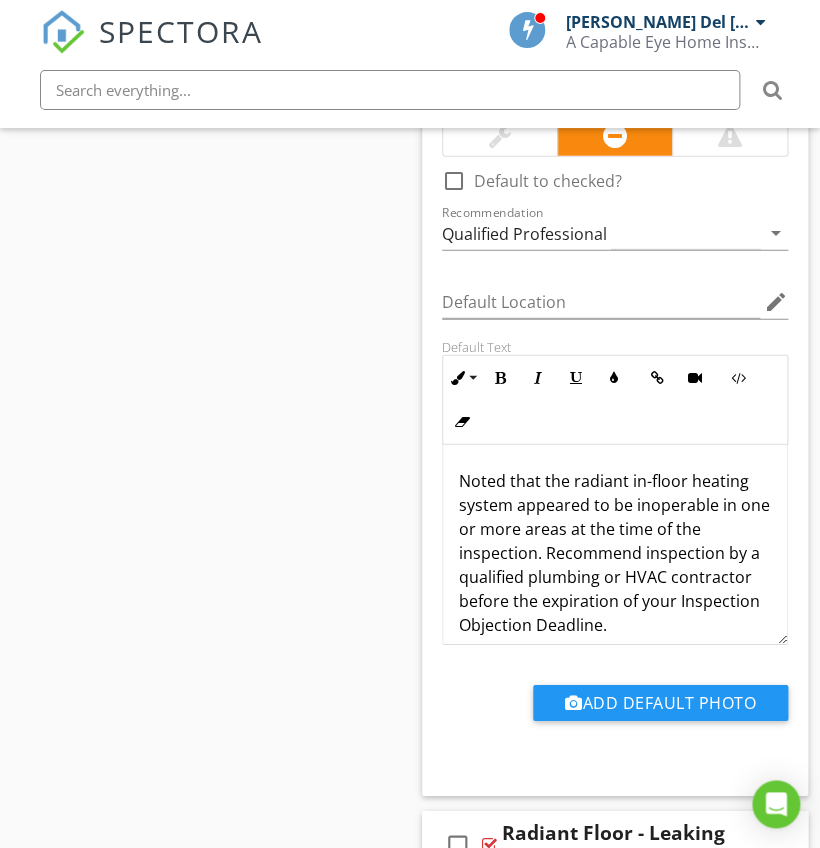 click on "Noted that the radiant in-floor heating system appeared to be inoperable in one or more areas at the time of the inspection. Recommend inspection by a qualified plumbing or HVAC contractor before the expiration of your Inspection Objection Deadline." at bounding box center [615, 553] 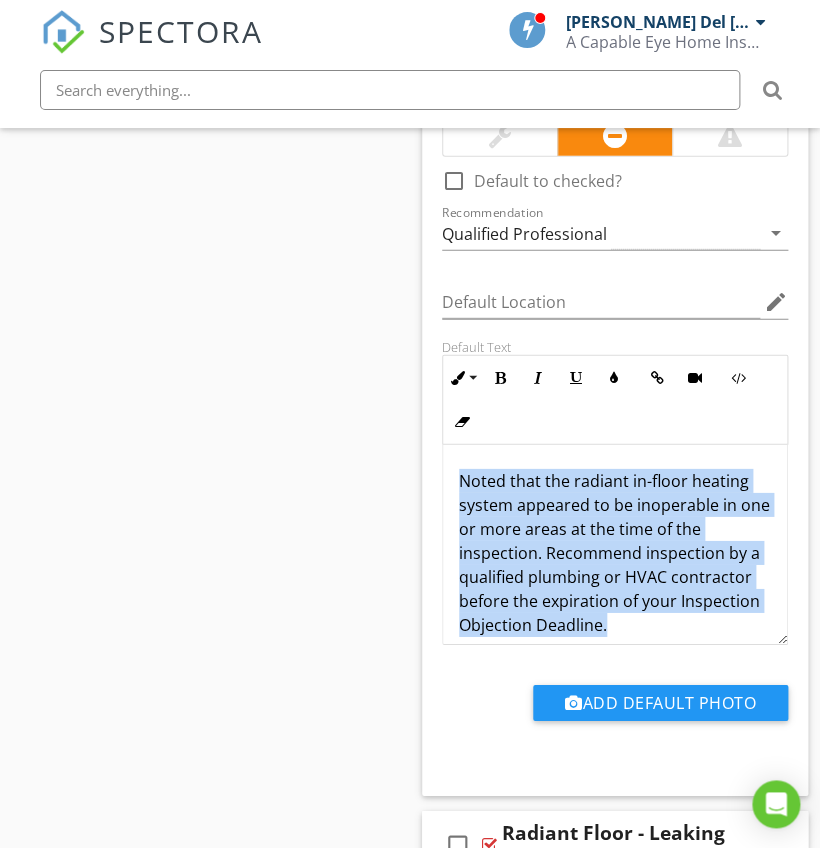 copy on "Noted that the radiant in-floor heating system appeared to be inoperable in one or more areas at the time of the inspection. Recommend inspection by a qualified plumbing or HVAC contractor before the expiration of your Inspection Objection Deadline." 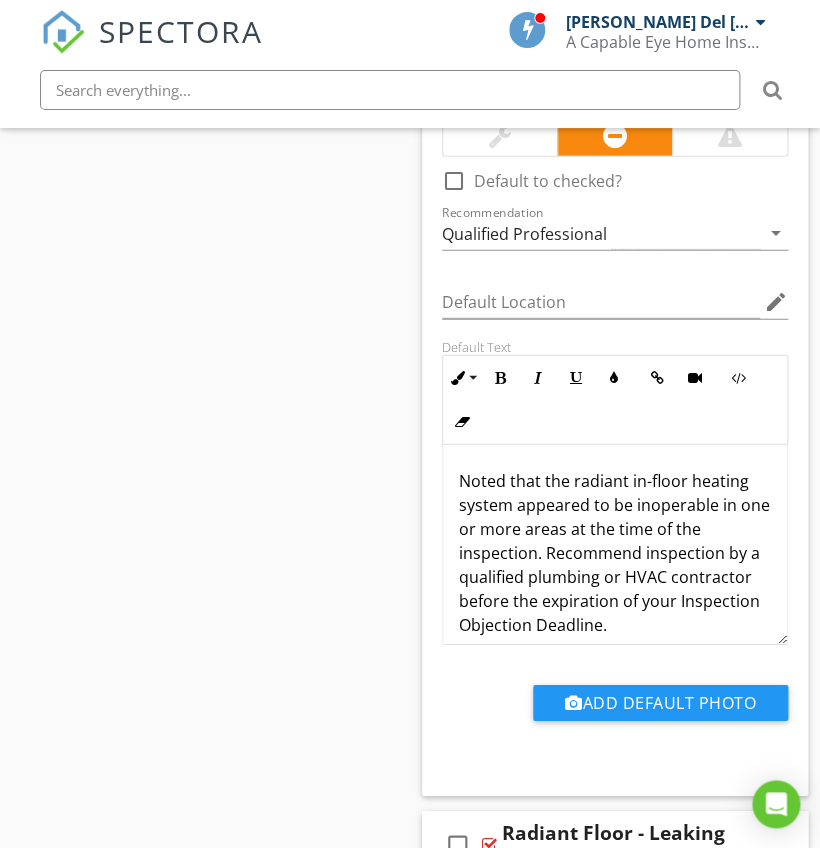 click on "Comments
New
Informational   check_box_outline_blank     Select All       check_box_outline_blank
Method(s)
Edit Using AI
Answer Choices   check_box_outline_blank Forced Air Register   check_box_outline_blank Hot Water Baseboard   check_box_outline_blank Hot Water Convector   check_box_outline_blank Hot Water Radiator   check_box_outline_blank Radiant In-Floor   check_box_outline_blank Electric Baseboard   check_box_outline_blank Electric   check_box_outline_blank Steam Radiator         ADD CHOICE     Default Location edit       Default Text   Ordered List Unordered List Insert Image Insert Table Inline Style XLarge Large Normal Small Light Small/Light Bold Italic Underline Colors Insert Link Insert Video Code View Clear Formatting Enter text here
Add Default Photo
New
Limitations
[GEOGRAPHIC_DATA]" at bounding box center [615, -12623] 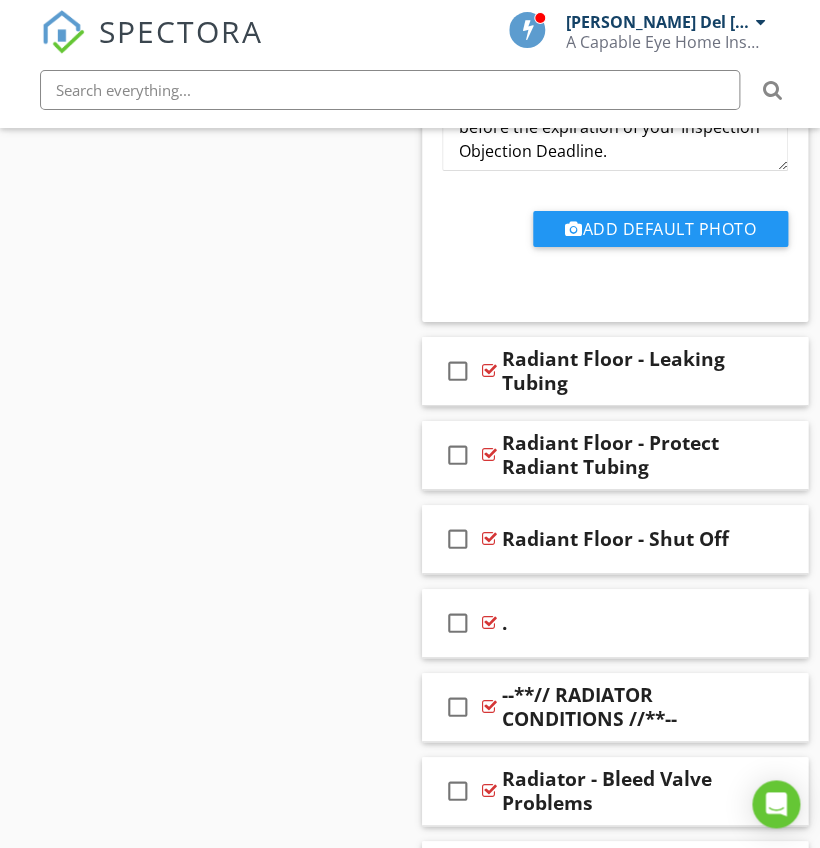 scroll, scrollTop: 29300, scrollLeft: 0, axis: vertical 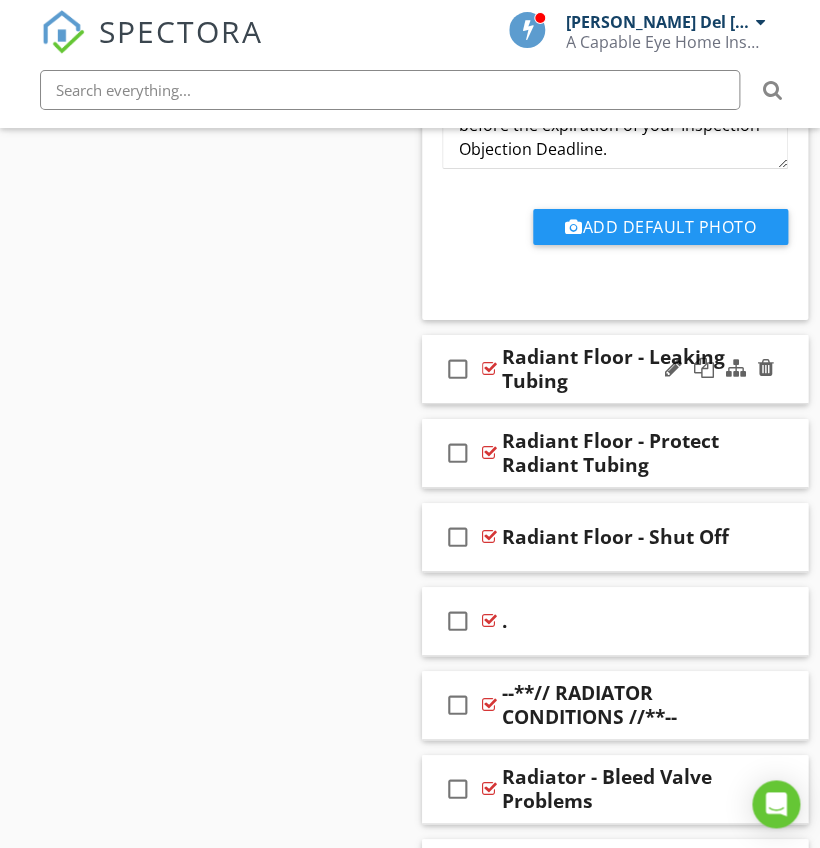 click on "check_box_outline_blank
Radiant Floor - Leaking Tubing" at bounding box center [615, 369] 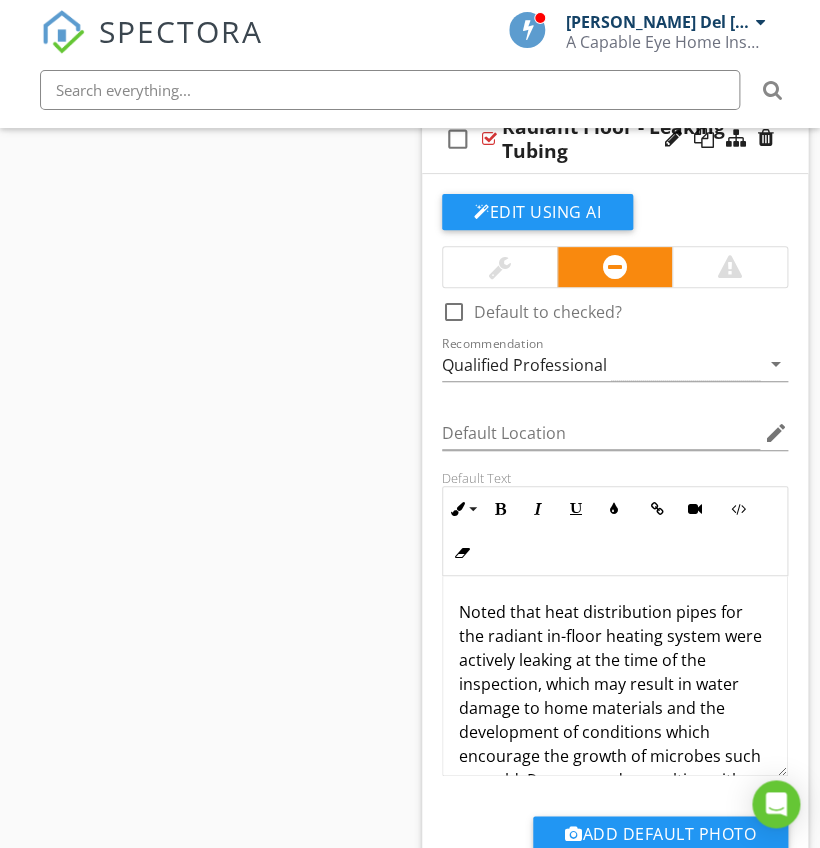 scroll, scrollTop: 29532, scrollLeft: 0, axis: vertical 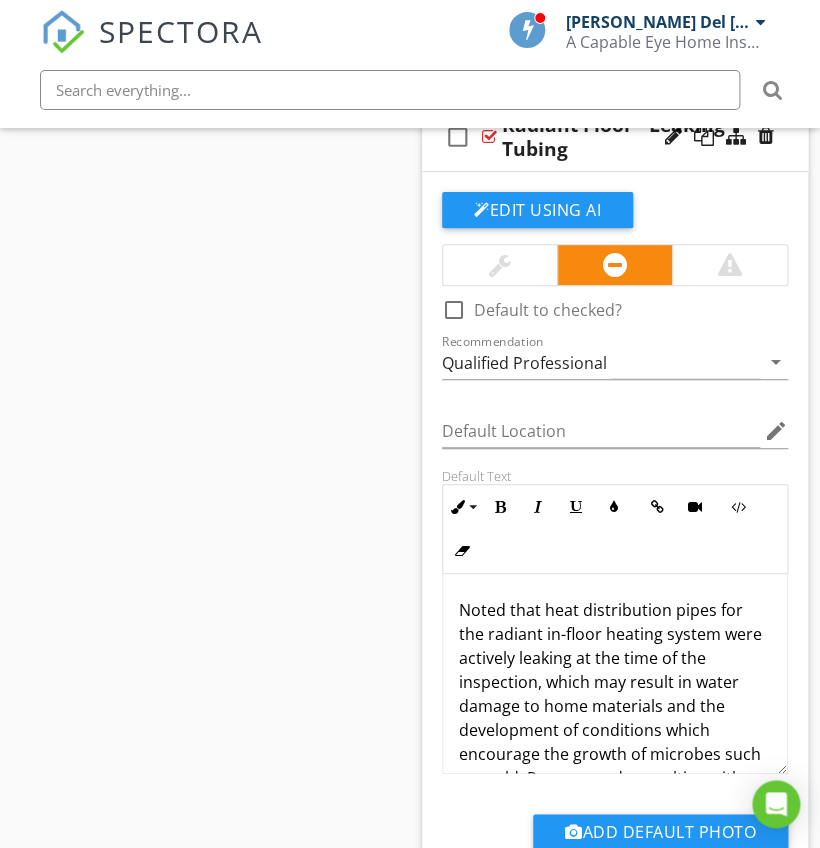click on "Noted that heat distribution pipes for the radiant in-floor heating system were actively leaking at the time of the inspection, which may result in water damage to home materials and the development of conditions which encourage the growth of microbes such as mold. Recommend consulting with a qualified contractor before the expiration of your Inspection Objection Deadline to discuss options and costs for repair." at bounding box center (615, 742) 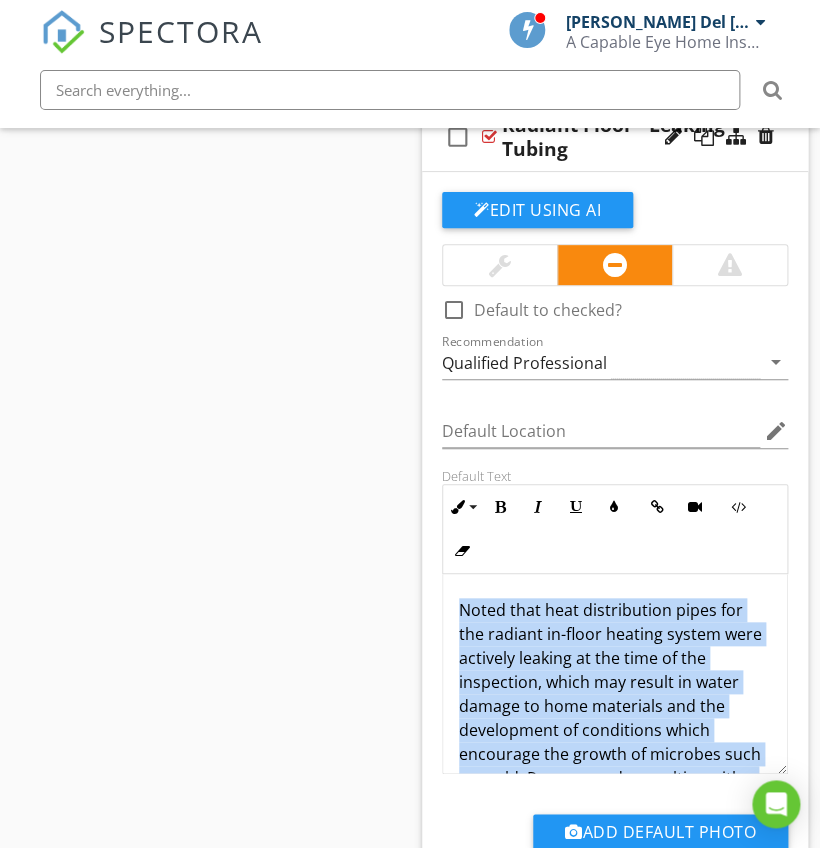 copy on "Noted that heat distribution pipes for the radiant in-floor heating system were actively leaking at the time of the inspection, which may result in water damage to home materials and the development of conditions which encourage the growth of microbes such as mold. Recommend consulting with a qualified contractor before the expiration of your Inspection Objection Deadline to discuss options and costs for repair." 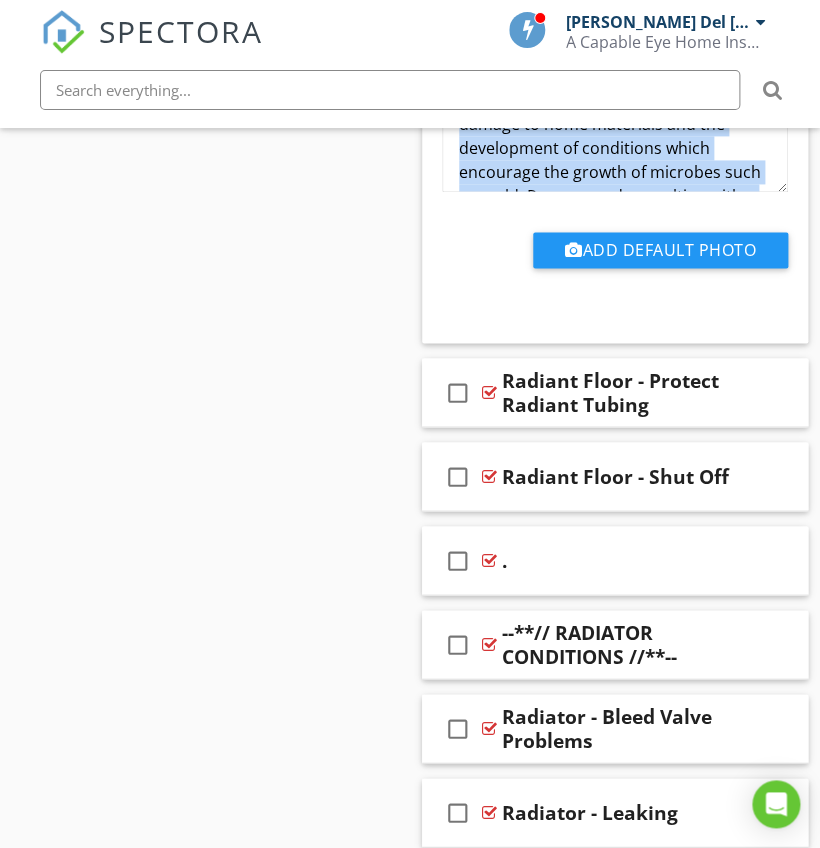 scroll, scrollTop: 30130, scrollLeft: 0, axis: vertical 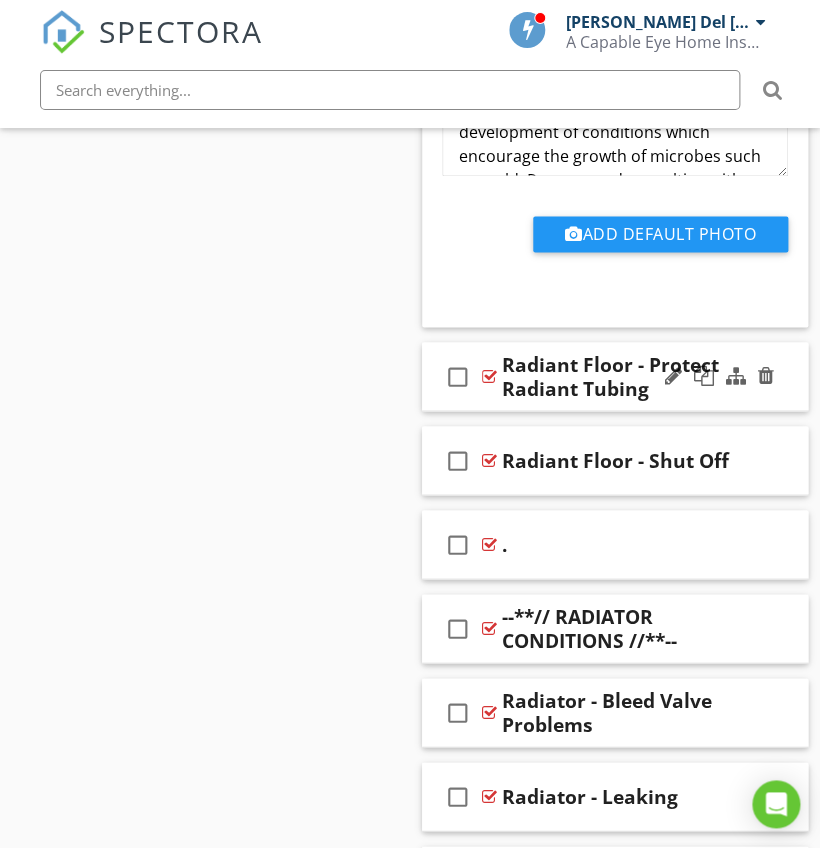 click on "check_box_outline_blank
Radiant Floor - Protect Radiant Tubing" at bounding box center (615, 376) 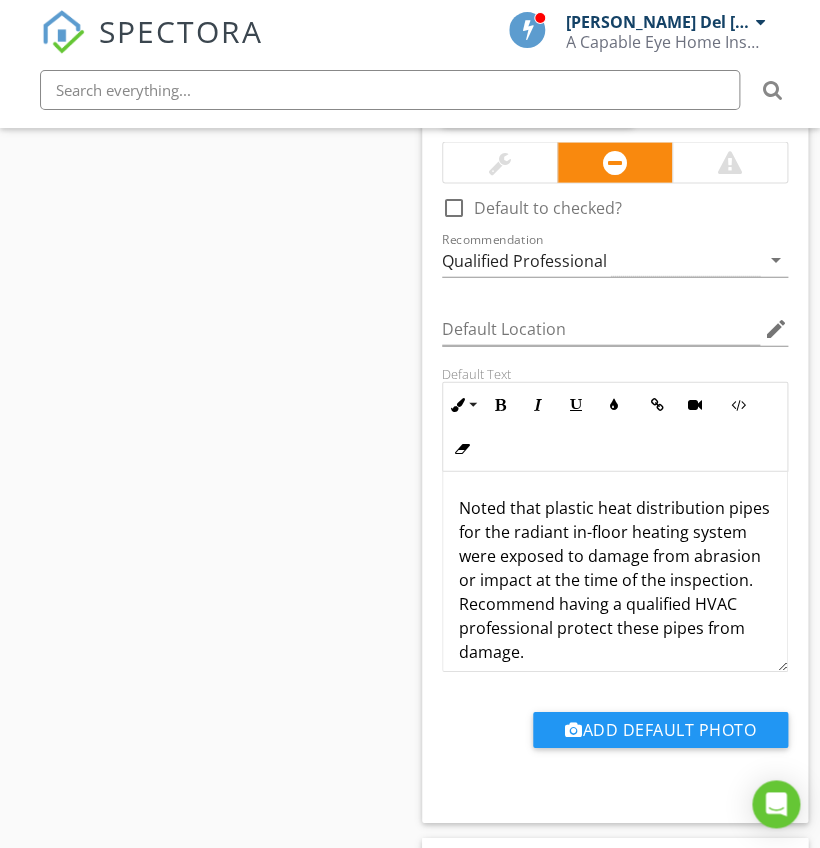 scroll, scrollTop: 30481, scrollLeft: 0, axis: vertical 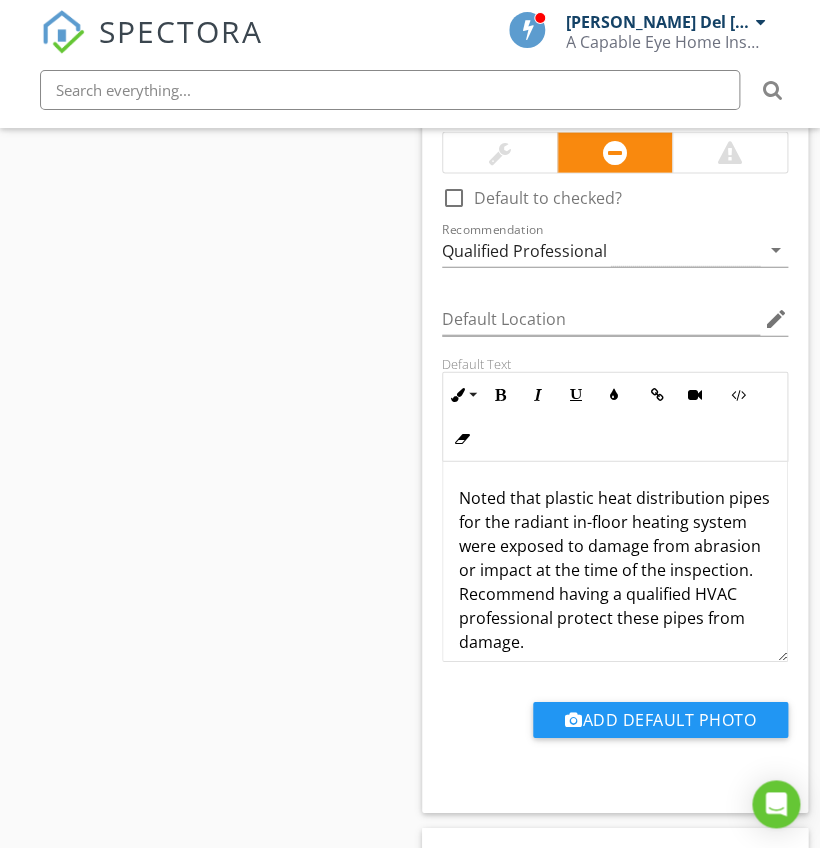 click on "Noted that plastic heat distribution pipes for the radiant in-floor heating system were exposed to damage from abrasion or impact at the time of the inspection. Recommend having a qualified HVAC professional protect these pipes from damage." at bounding box center (615, 570) 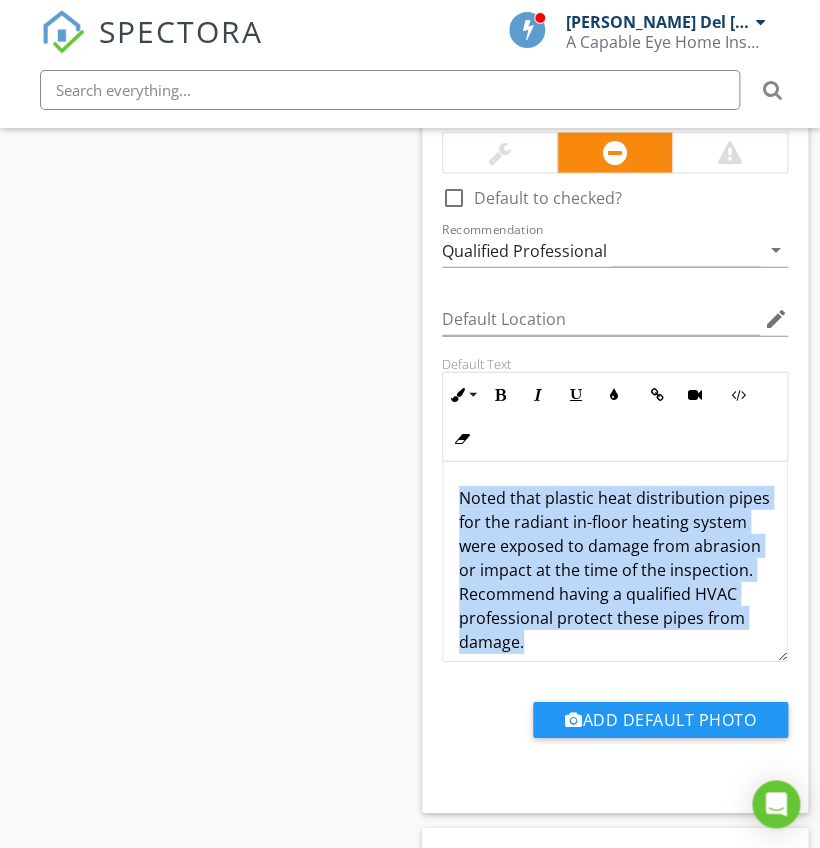 copy on "Noted that plastic heat distribution pipes for the radiant in-floor heating system were exposed to damage from abrasion or impact at the time of the inspection. Recommend having a qualified HVAC professional protect these pipes from damage." 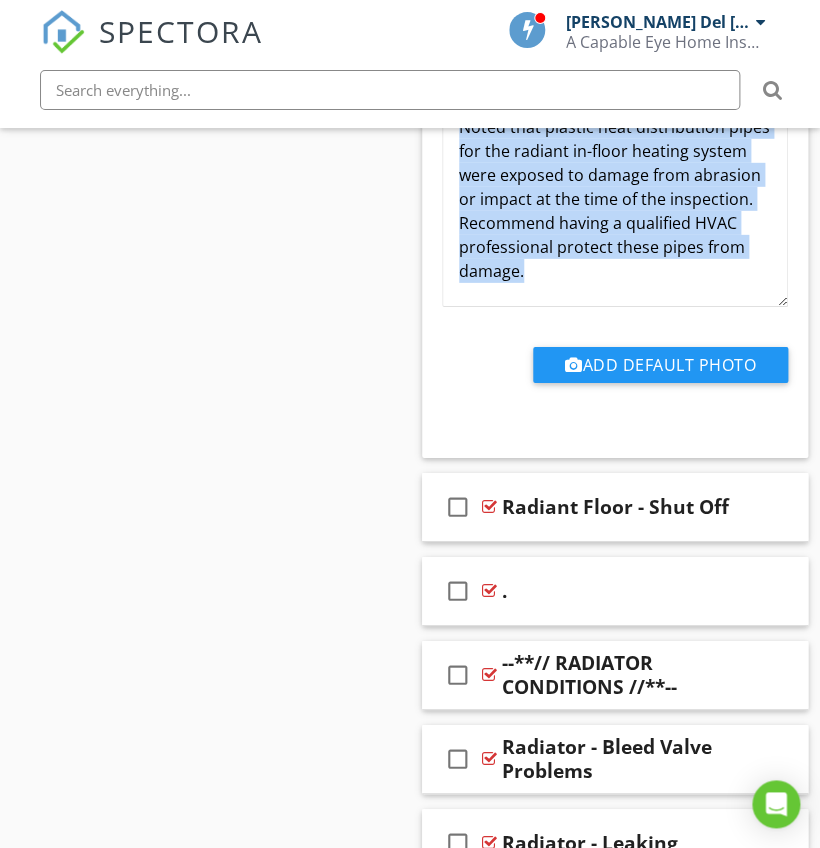 scroll, scrollTop: 31012, scrollLeft: 0, axis: vertical 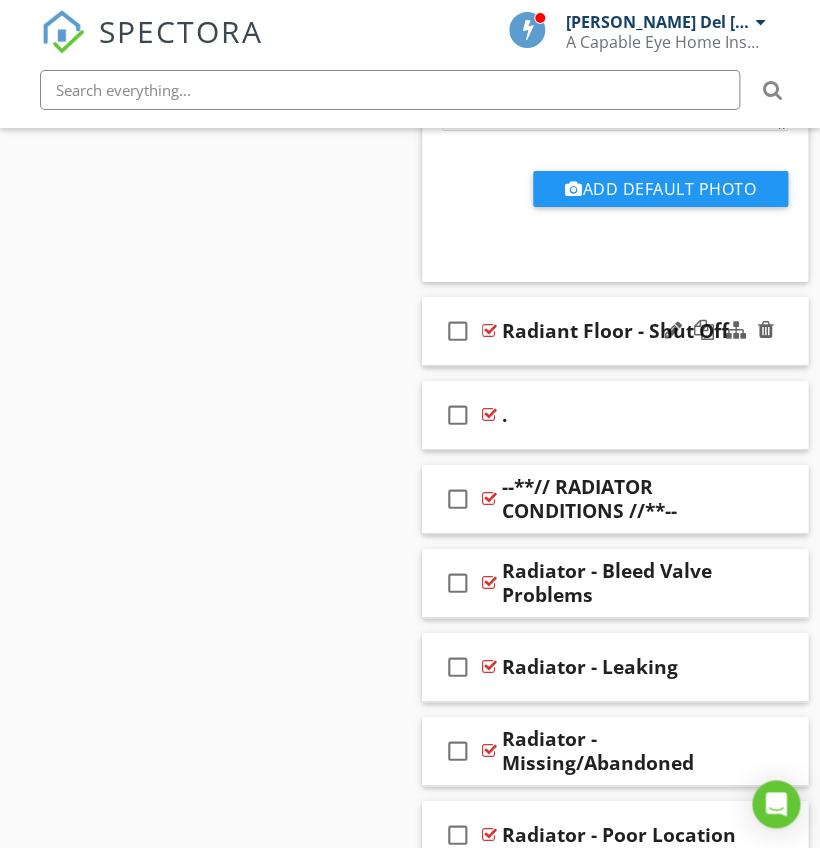 click on "check_box_outline_blank
Radiant Floor - Shut Off" at bounding box center (615, 331) 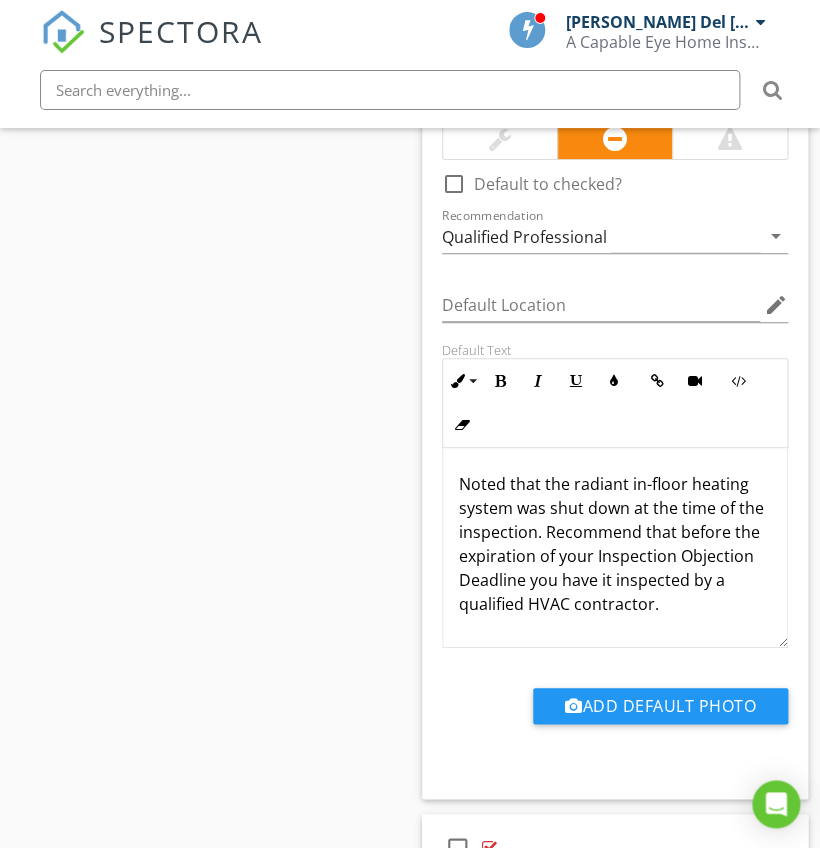 scroll, scrollTop: 31335, scrollLeft: 0, axis: vertical 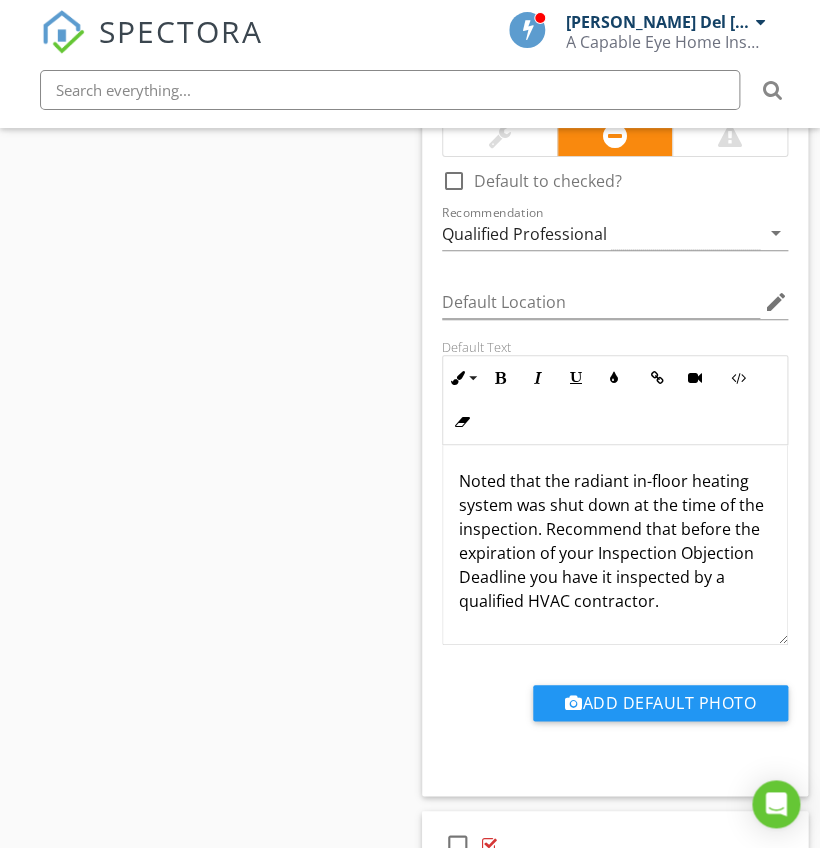 click on "Noted that the radiant in-floor heating system was shut down at the time of the inspection. Recommend that before the expiration of your Inspection Objection Deadline you have it inspected by a qualified HVAC contractor." at bounding box center (615, 541) 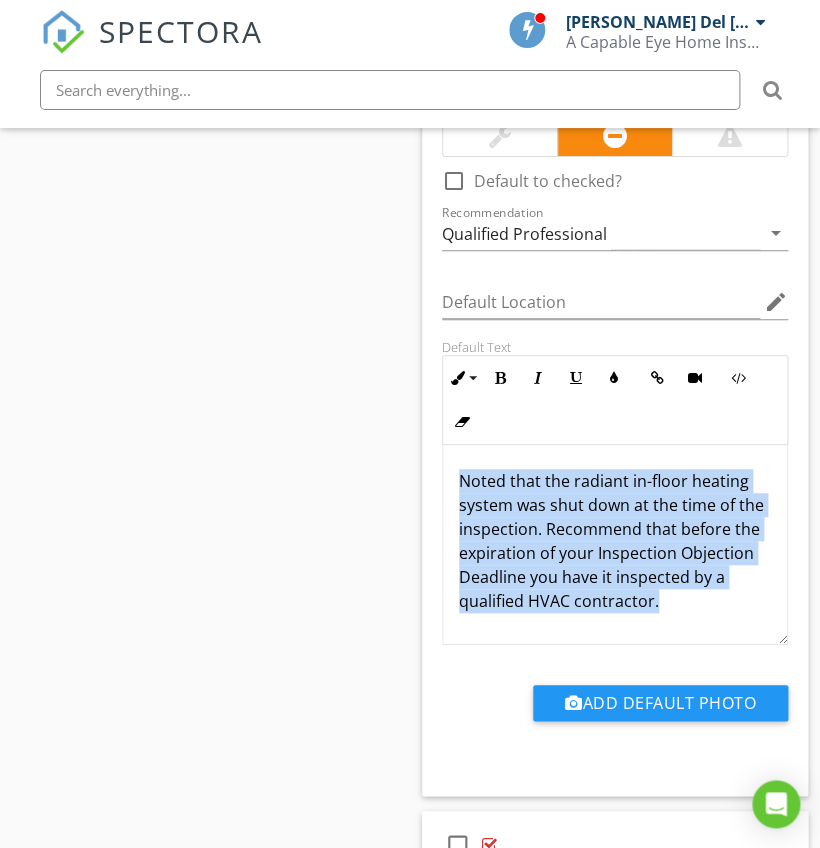 copy on "Noted that the radiant in-floor heating system was shut down at the time of the inspection. Recommend that before the expiration of your Inspection Objection Deadline you have it inspected by a qualified HVAC contractor." 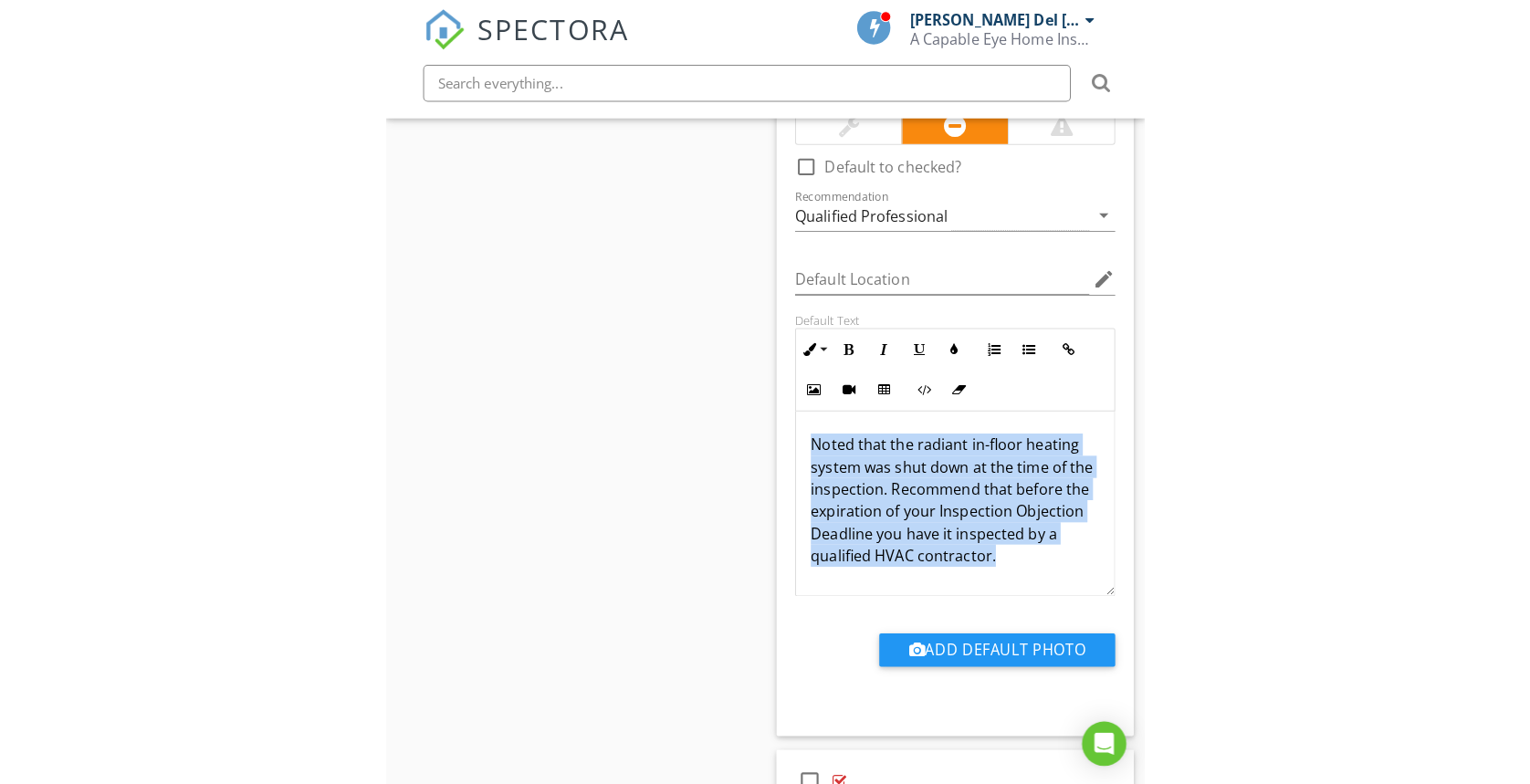 scroll, scrollTop: 27462, scrollLeft: 0, axis: vertical 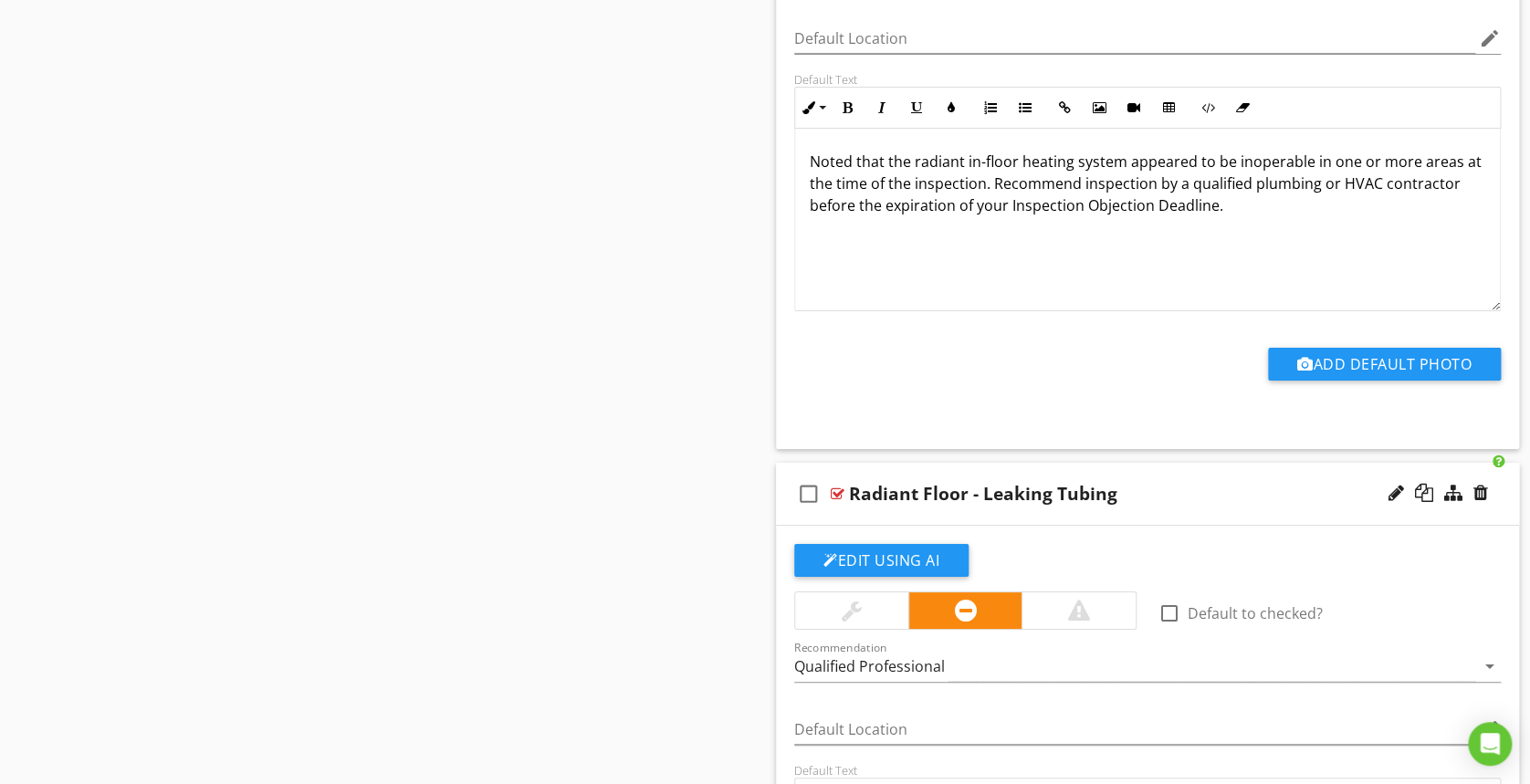 click on "Sections
Introduction           Inspection Details           Property           Lot & Grounds           Exterior           Roof System           Chimneys, Fireplaces & Stoves           Garage           Electrical System           Plumbing System           HVAC System           Structure           Interior           Kitchen           Laundry Room/Area           Bathrooms           Extra Services           Standards & Limitations            Exclusions
Section
Attachments
Attachment
Items
General           Thermostat(s)           Cooling Equipment           AC Air Handler           Furnace           Boiler           Combustion Exhaust System           Distribution System           Interior Heating & Cooling           Misc. Heating Equipment           Limitations
Item
Comments
New
Informational" at bounding box center [765, -9616] 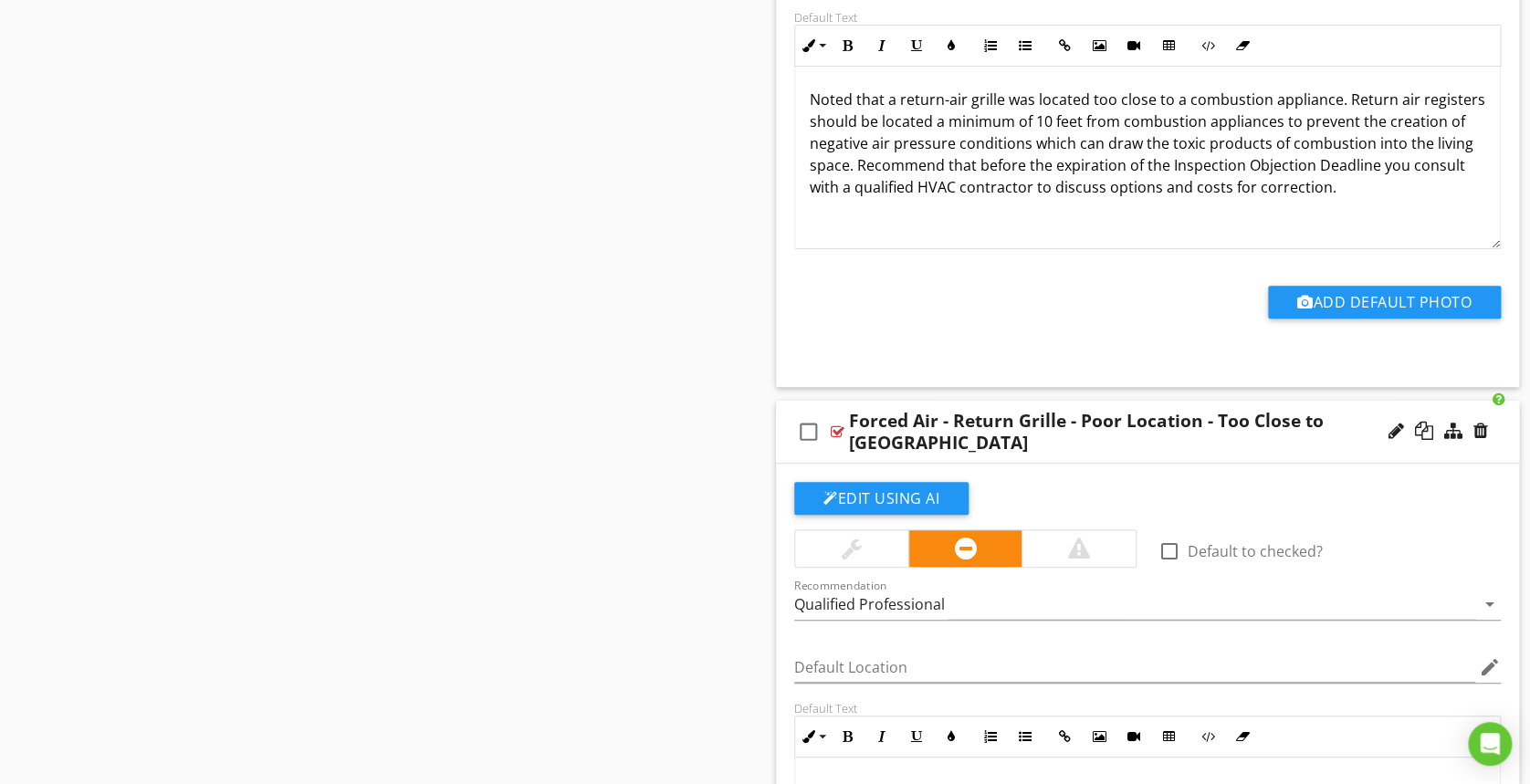 scroll, scrollTop: 17213, scrollLeft: 0, axis: vertical 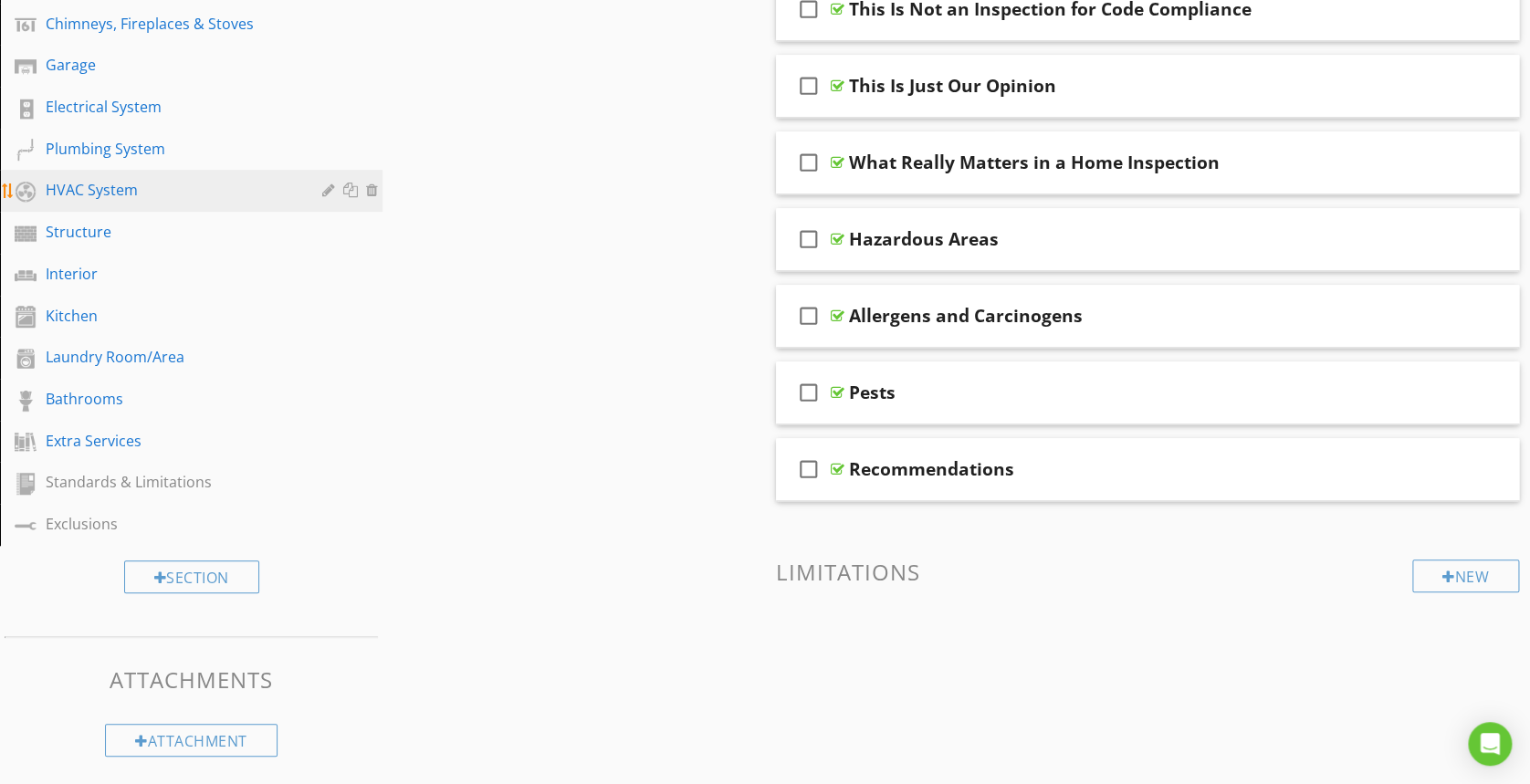 click on "HVAC System" at bounding box center (204, 191) 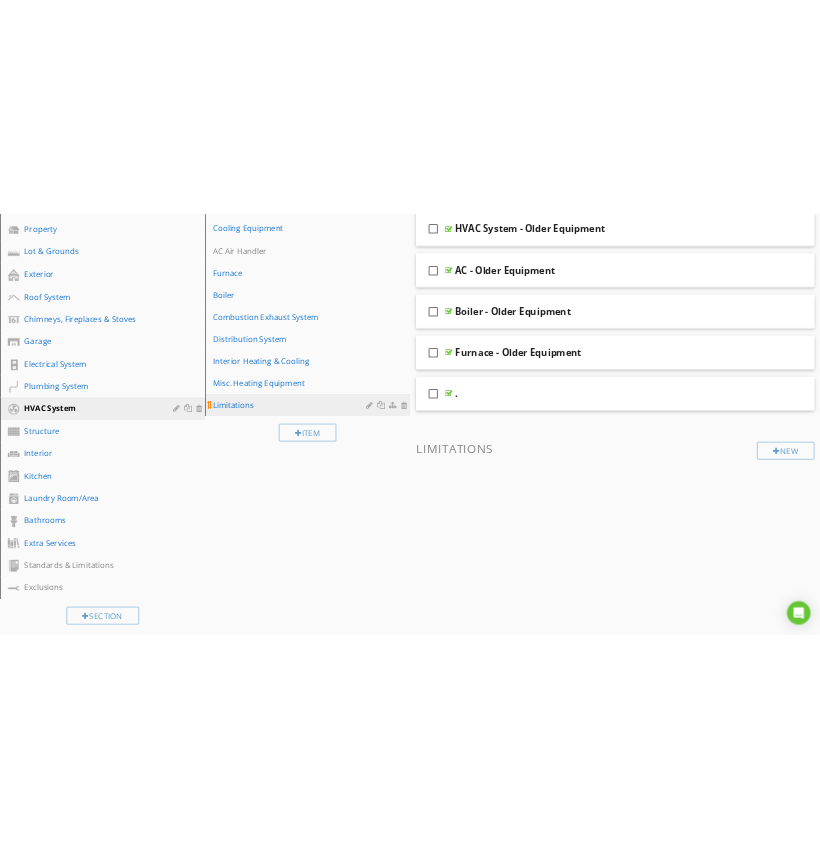 scroll, scrollTop: 342, scrollLeft: 0, axis: vertical 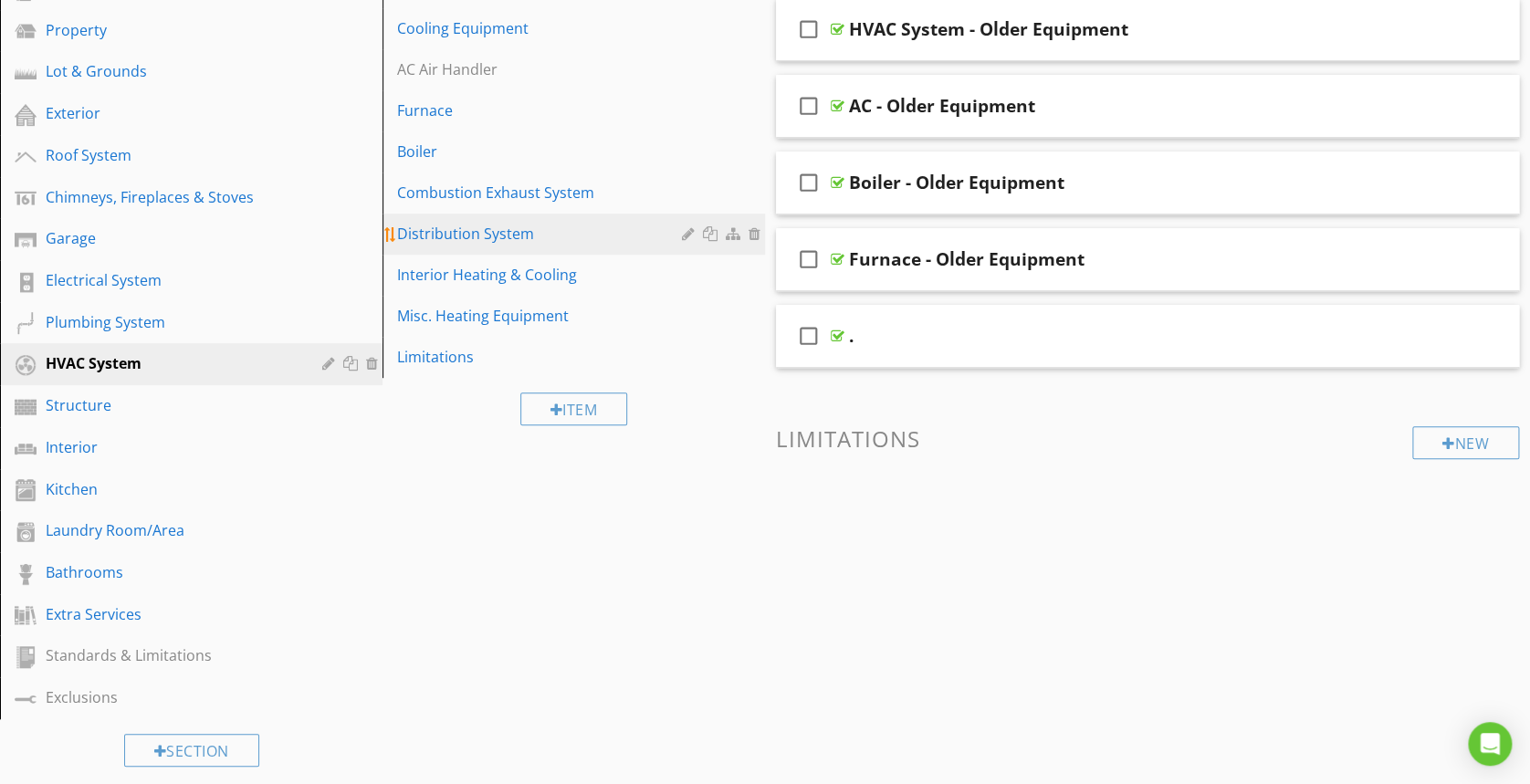 click on "Distribution System" at bounding box center (542, 234) 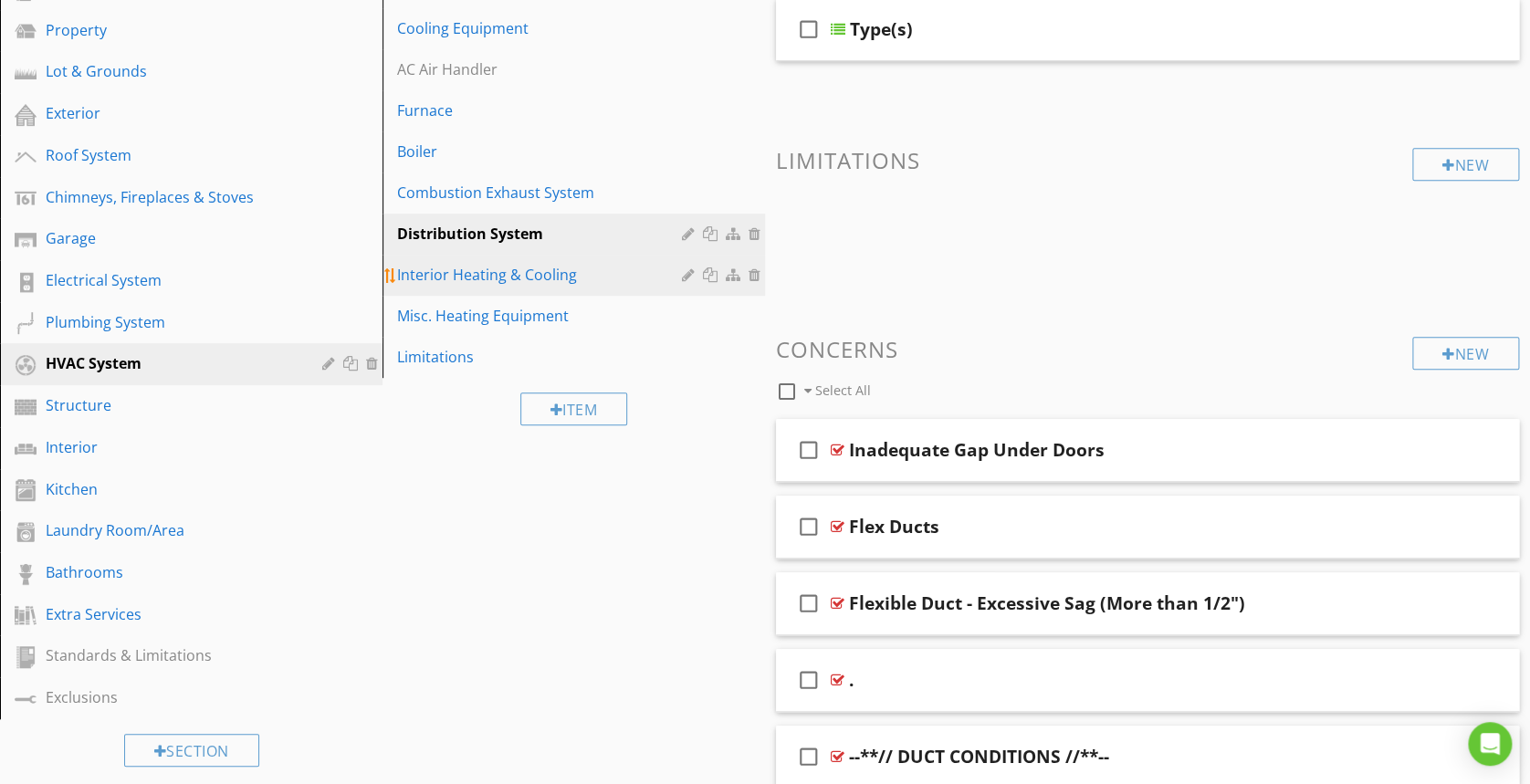 click on "Interior Heating & Cooling" at bounding box center (576, 275) 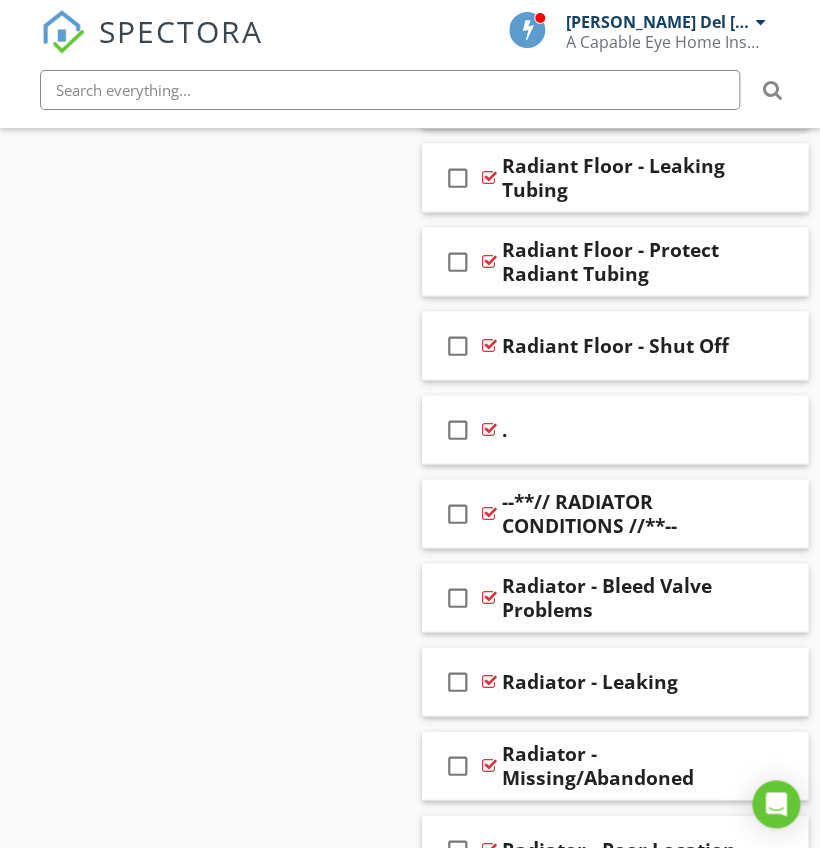 scroll, scrollTop: 4459, scrollLeft: 0, axis: vertical 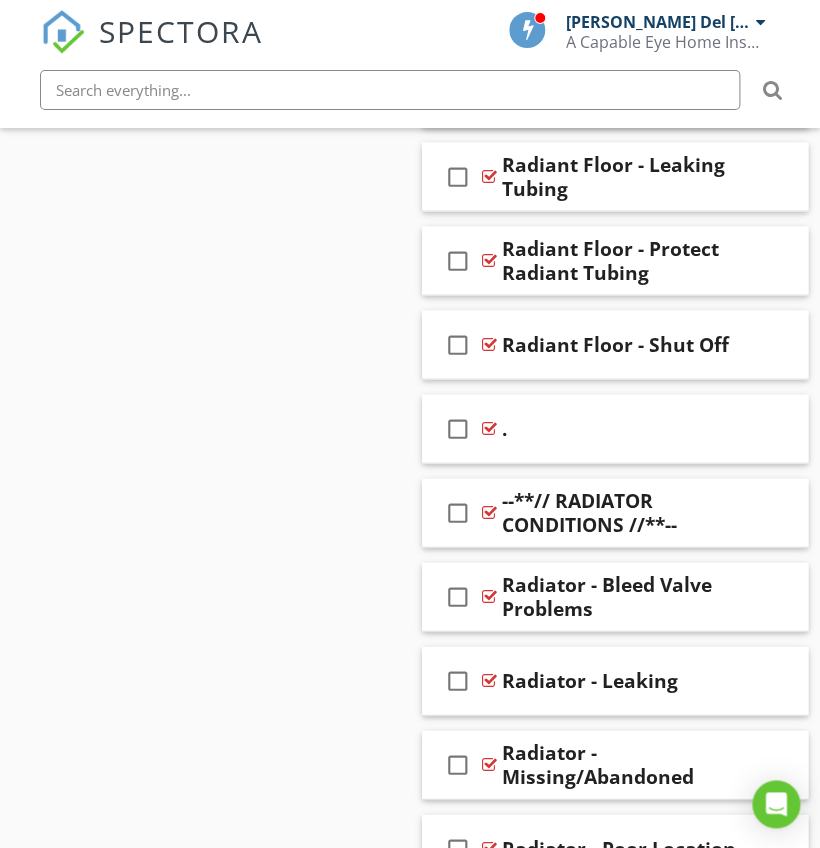 drag, startPoint x: 354, startPoint y: 398, endPoint x: 224, endPoint y: 410, distance: 130.55267 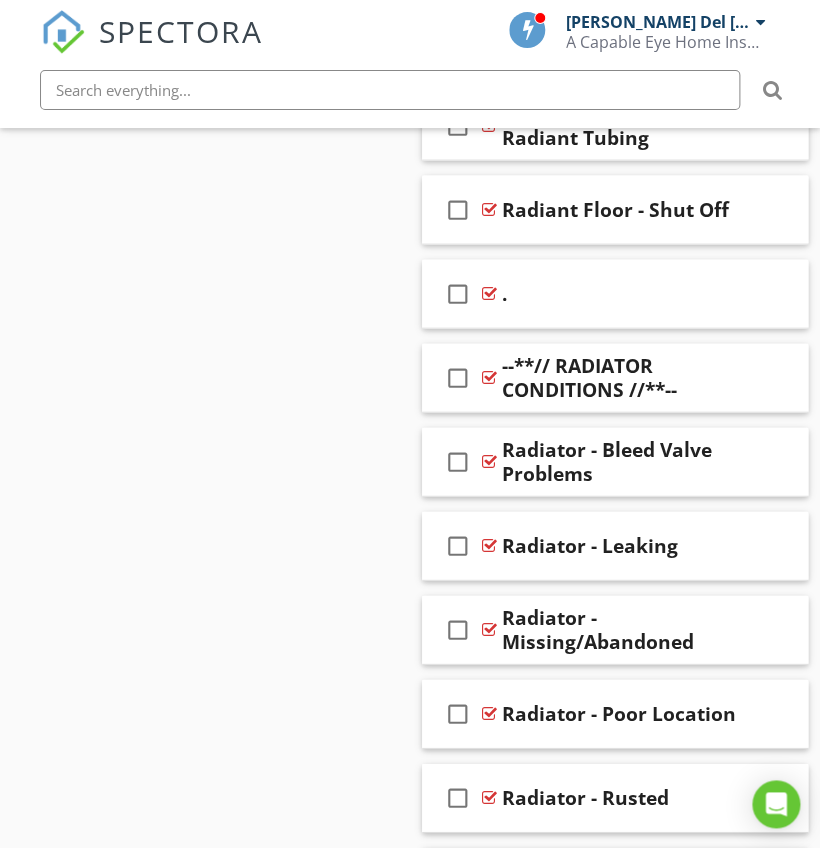 scroll, scrollTop: 4587, scrollLeft: 0, axis: vertical 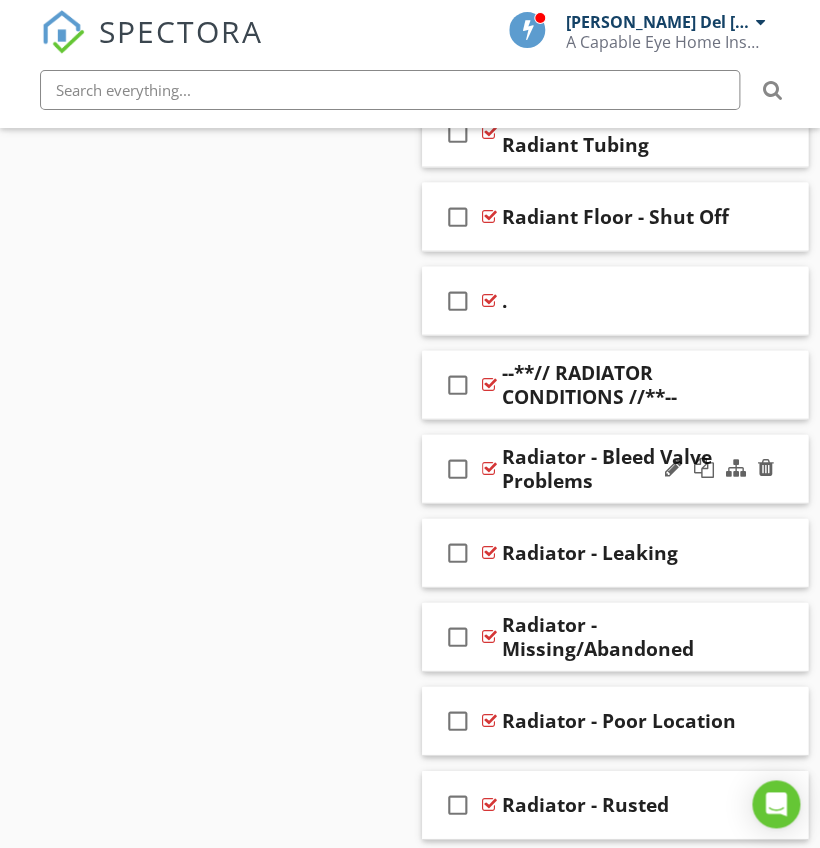click on "check_box_outline_blank
Radiator - Bleed Valve Problems" at bounding box center (615, 468) 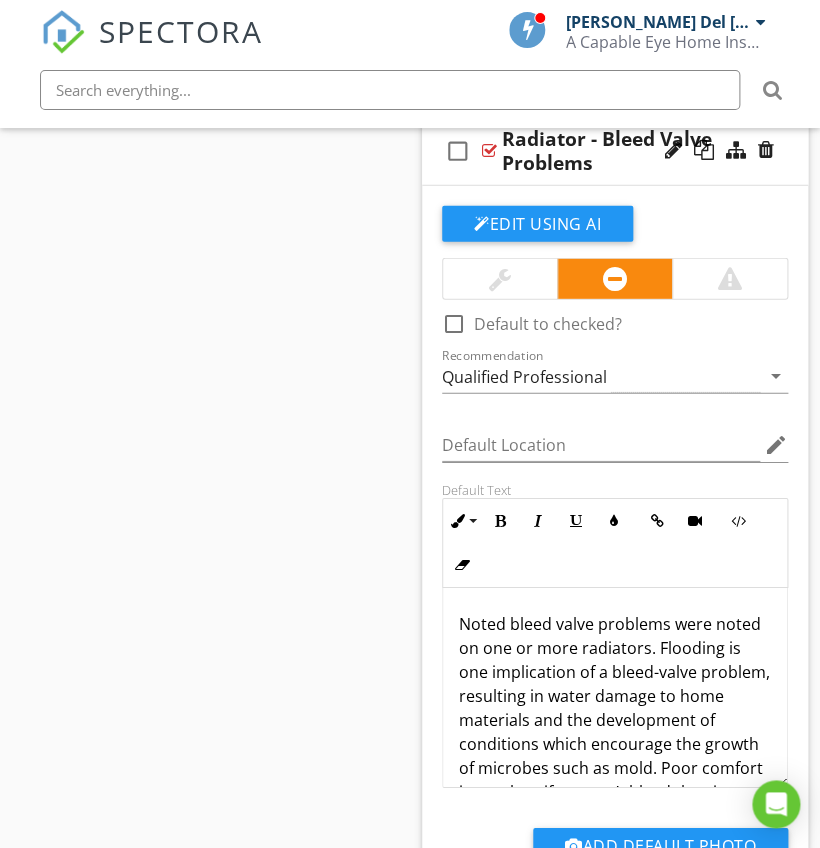 scroll, scrollTop: 4904, scrollLeft: 0, axis: vertical 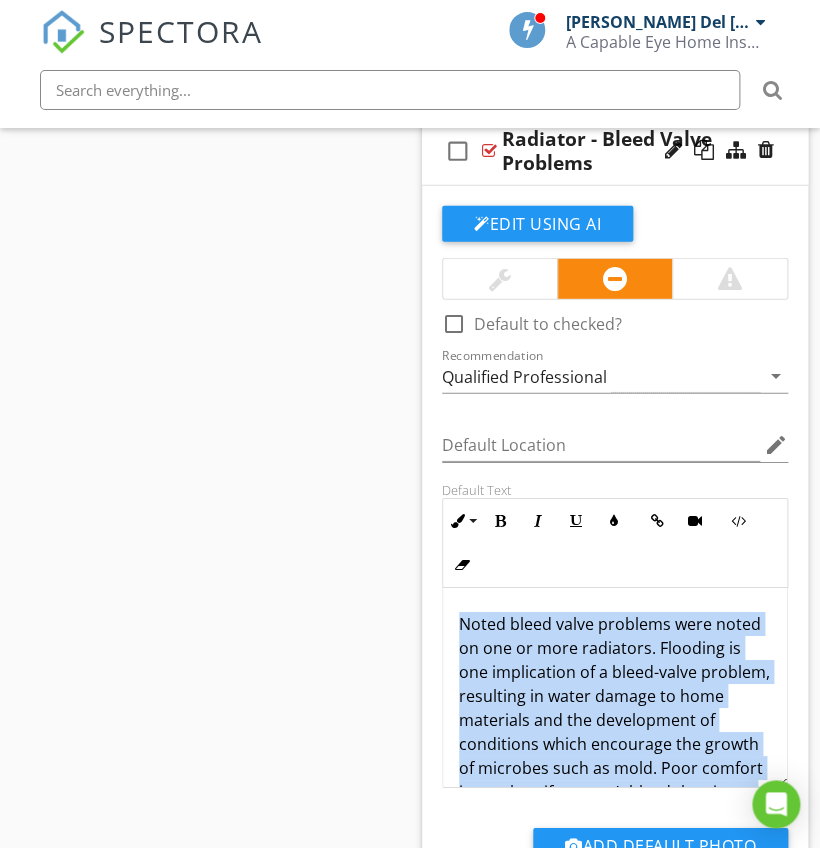 copy on "Noted bleed valve problems were noted on one or more radiators. Flooding is one implication of a bleed-valve problem, resulting in water damage to home materials and the development of conditions which encourage the growth of microbes such as mold. Poor comfort is another, if you can’t bleed the air out of the radiator. Recommend evaluation and correction as necessary by a qualified HVAC professional." 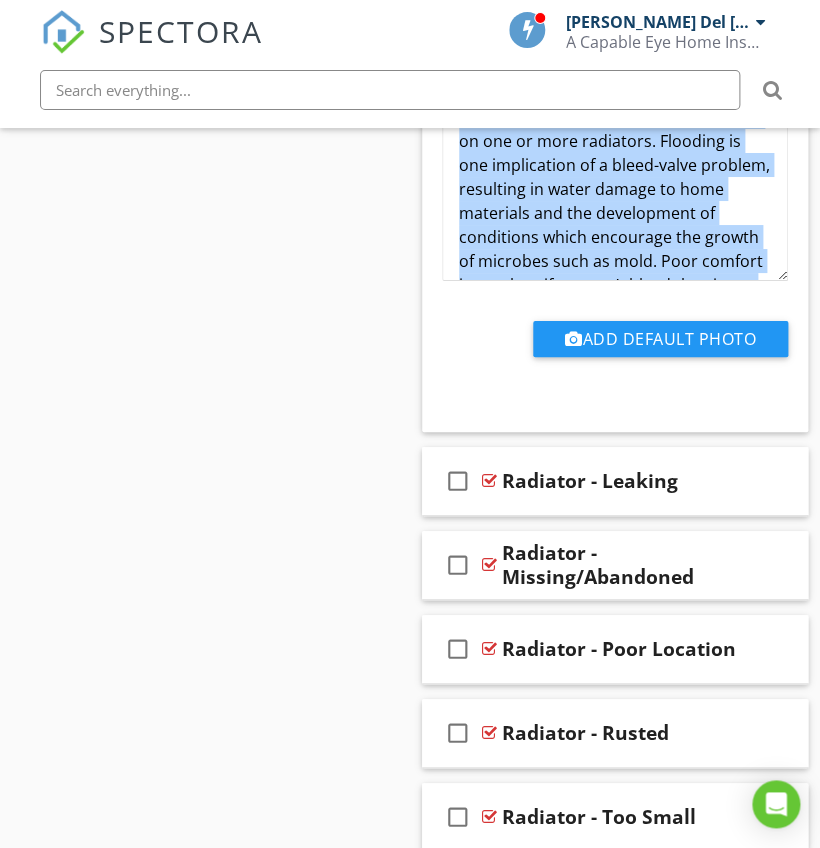 scroll, scrollTop: 5416, scrollLeft: 0, axis: vertical 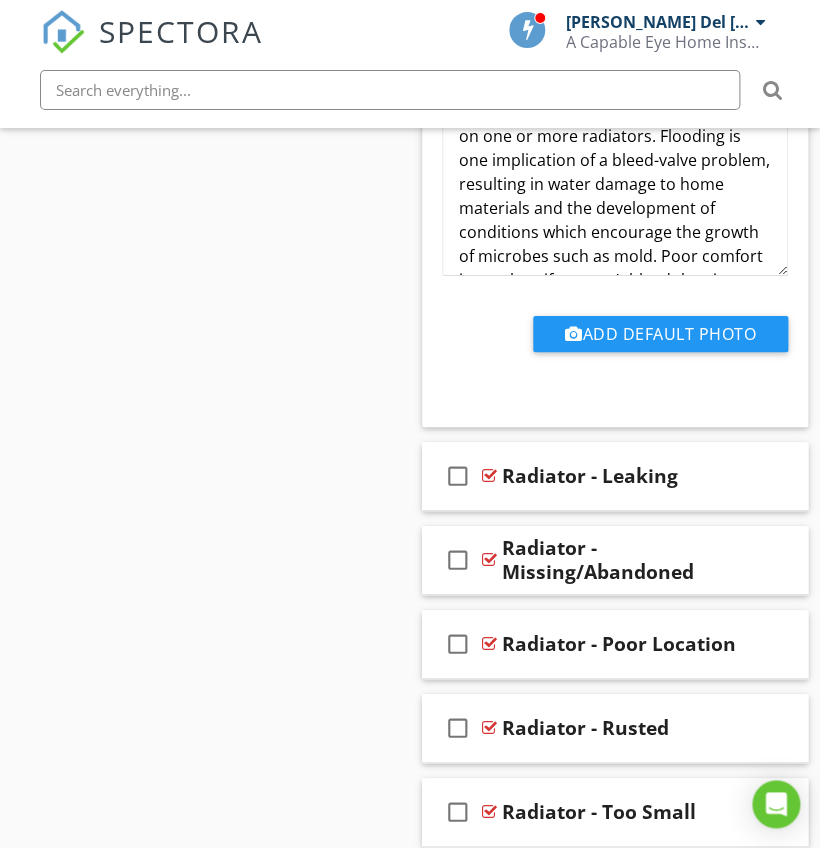 click on "check_box_outline_blank
--**// FORCED AIR SUPPLY CONDITIONS //**--
check_box_outline_blank
Forced Air - Supply Register - Damaged
check_box_outline_blank
Forced Air - Supply Register - Installed in Garage
check_box_outline_blank
Forced Air - Supply Register - Loose/Not Flush
check_box_outline_blank
Forced Air - Supply Register - Missing
check_box_outline_blank
Forced Air - Supply Register - Obstructed
check_box_outline_blank
Forced Air - Supply Register - Painted Shut
check_box_outline_blank
Forced Air - Supply Register - Poor Location
check_box_outline_blank
Forced Air - Supply Register - Weak/No Flow
check_box_outline_blank" at bounding box center [615, -1472] 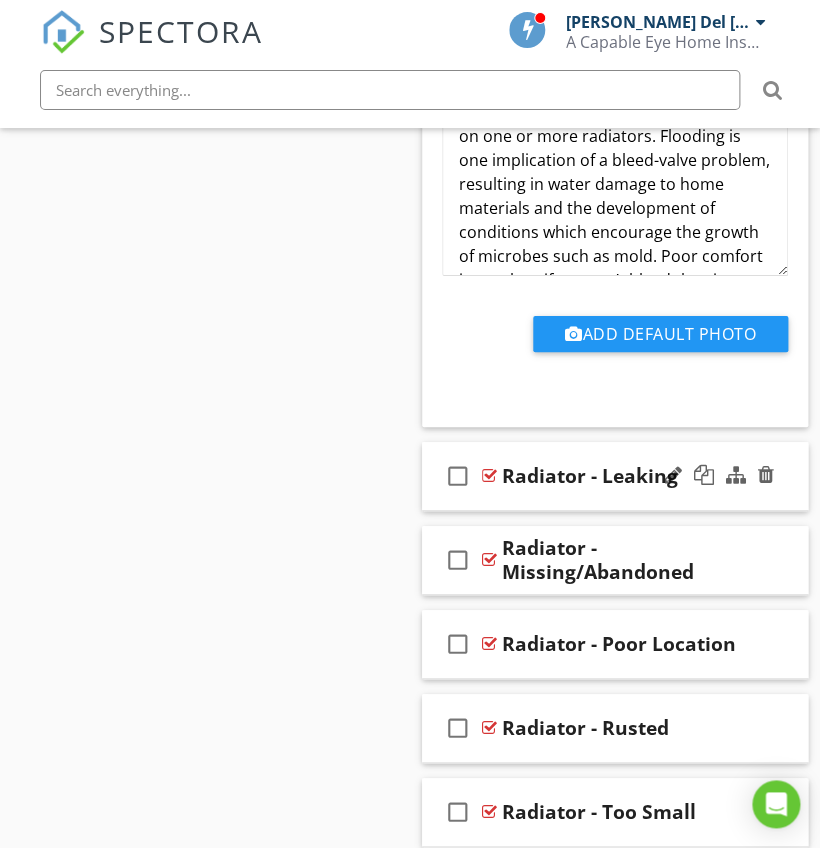 click on "check_box_outline_blank
Radiator - Leaking" at bounding box center [615, 476] 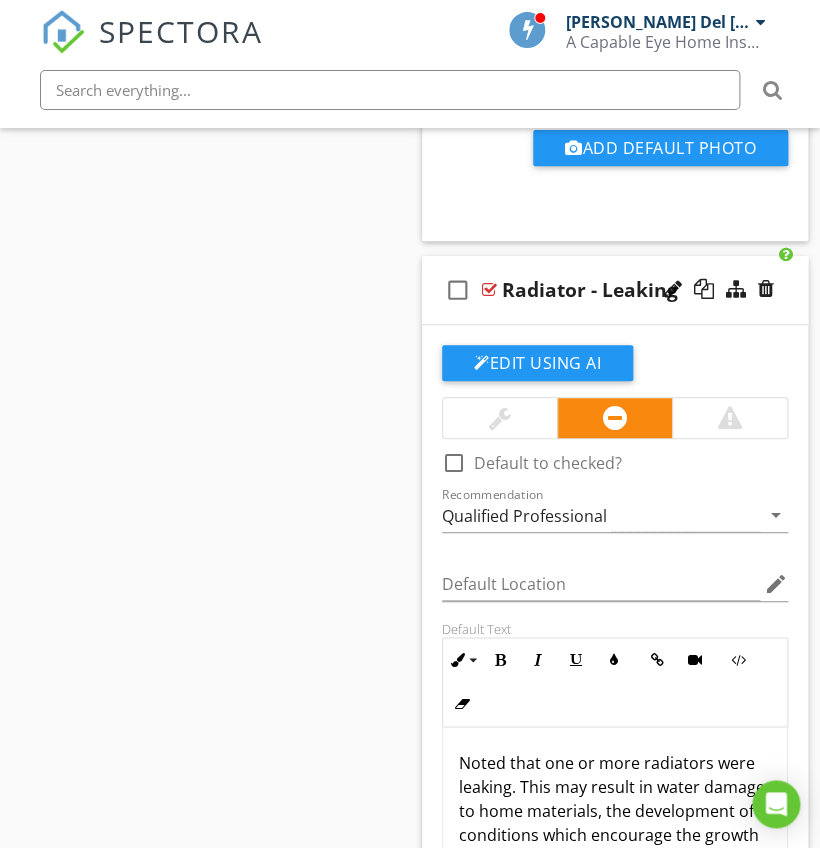 scroll, scrollTop: 5626, scrollLeft: 0, axis: vertical 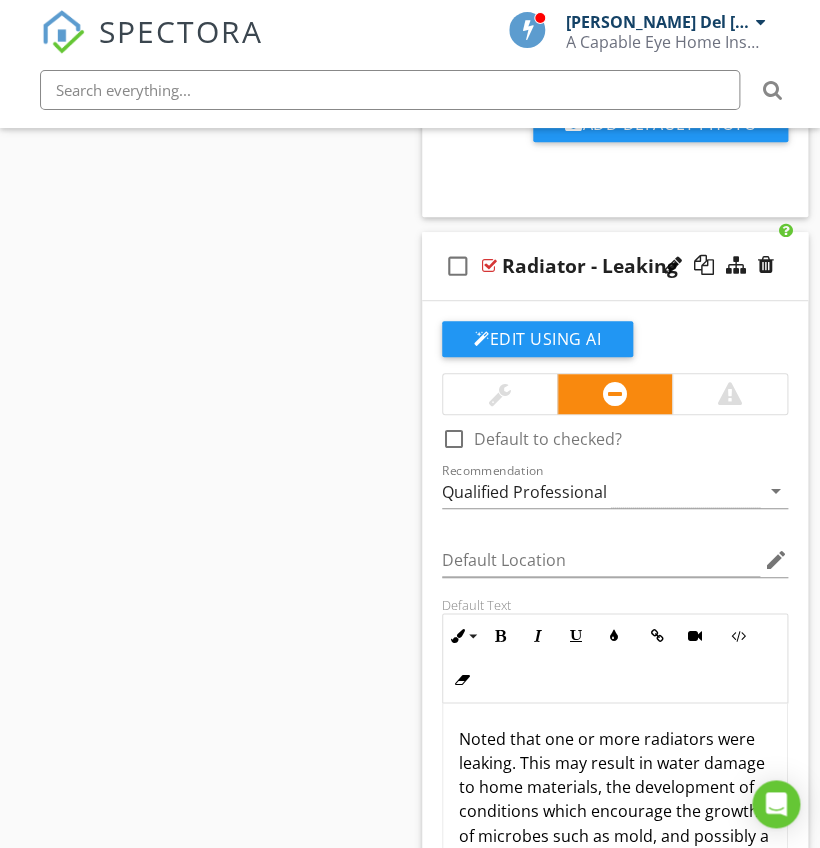 click on "Noted that one or more radiators were leaking. This may result in water damage to home materials, the development of conditions which encourage the growth of microbes such as mold, and possibly a no-heat condition if considerable water is lost. Recommend evaluation and correction as necessary by a qualified HVAC professional." at bounding box center (615, 835) 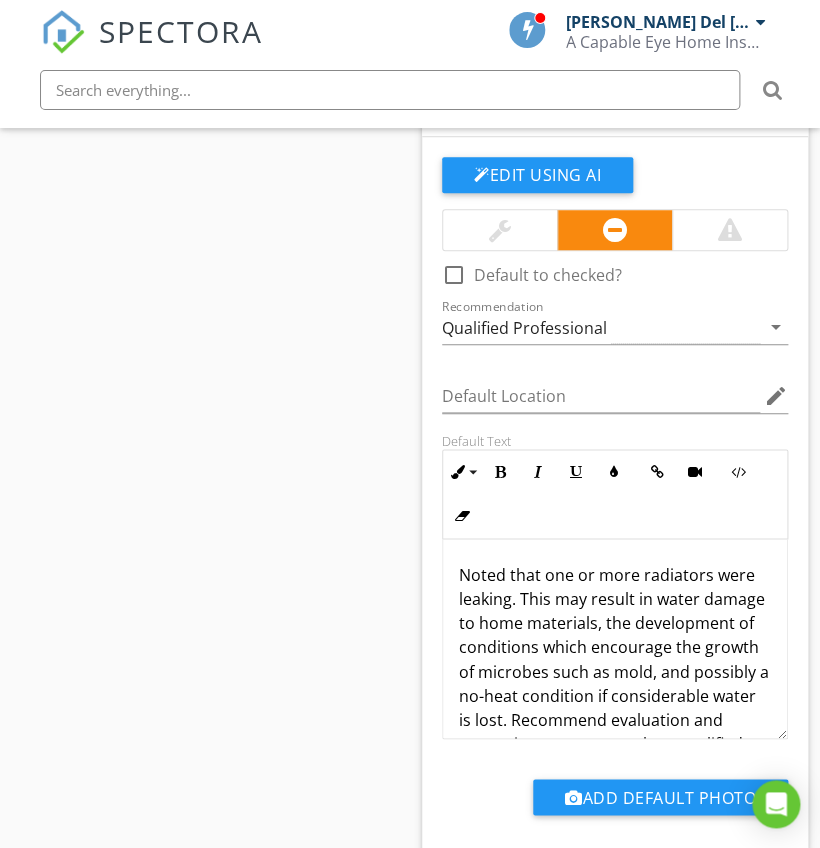 scroll, scrollTop: 5789, scrollLeft: 0, axis: vertical 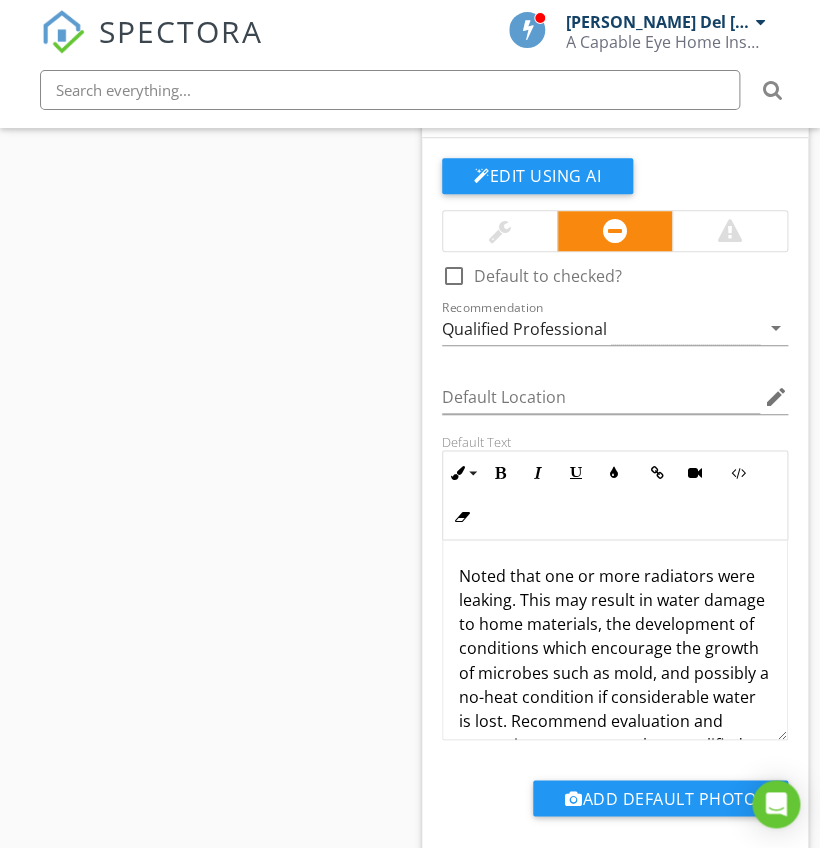 drag, startPoint x: 657, startPoint y: 637, endPoint x: 645, endPoint y: 652, distance: 19.209373 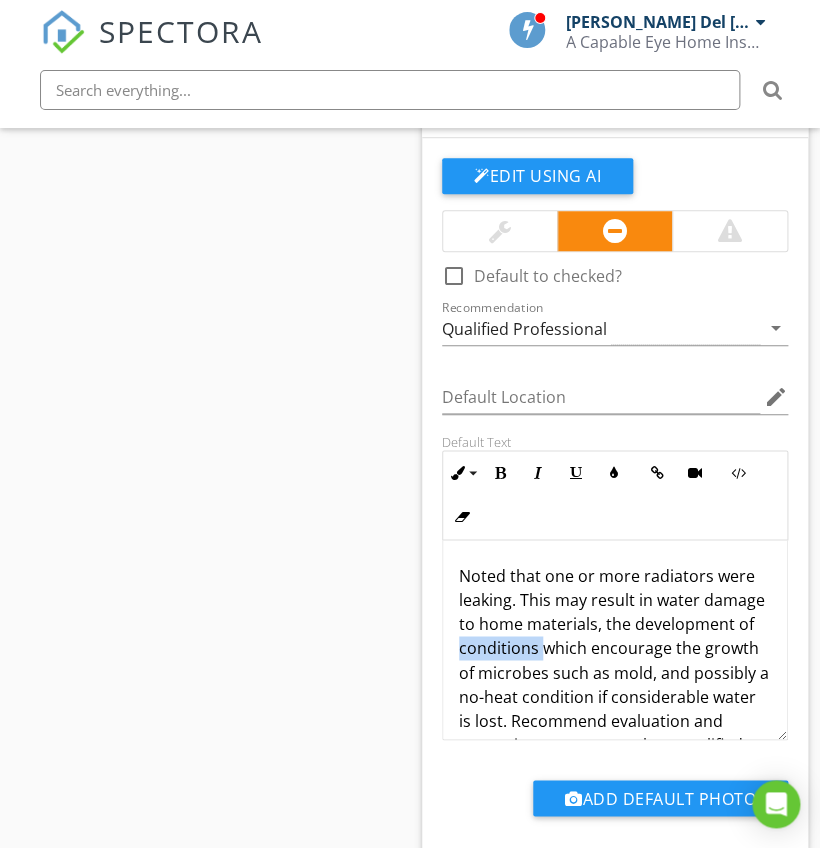 click on "Noted that one or more radiators were leaking. This may result in water damage to home materials, the development of conditions which encourage the growth of microbes such as mold, and possibly a no-heat condition if considerable water is lost. Recommend evaluation and correction as necessary by a qualified HVAC professional." at bounding box center [615, 672] 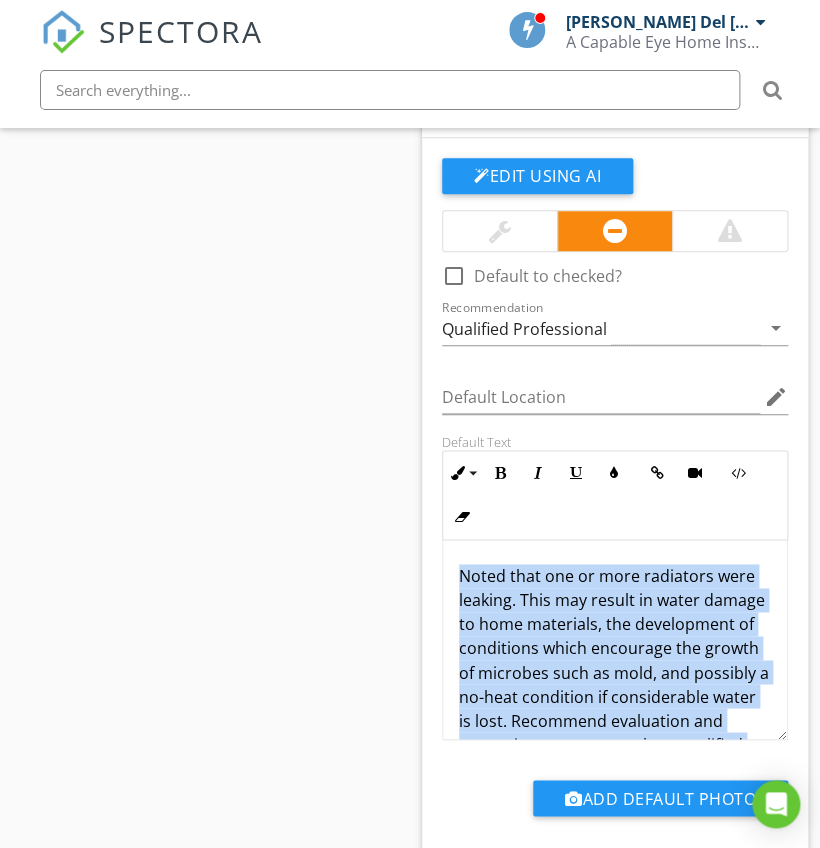 click on "Noted that one or more radiators were leaking. This may result in water damage to home materials, the development of conditions which encourage the growth of microbes such as mold, and possibly a no-heat condition if considerable water is lost. Recommend evaluation and correction as necessary by a qualified HVAC professional." at bounding box center (615, 672) 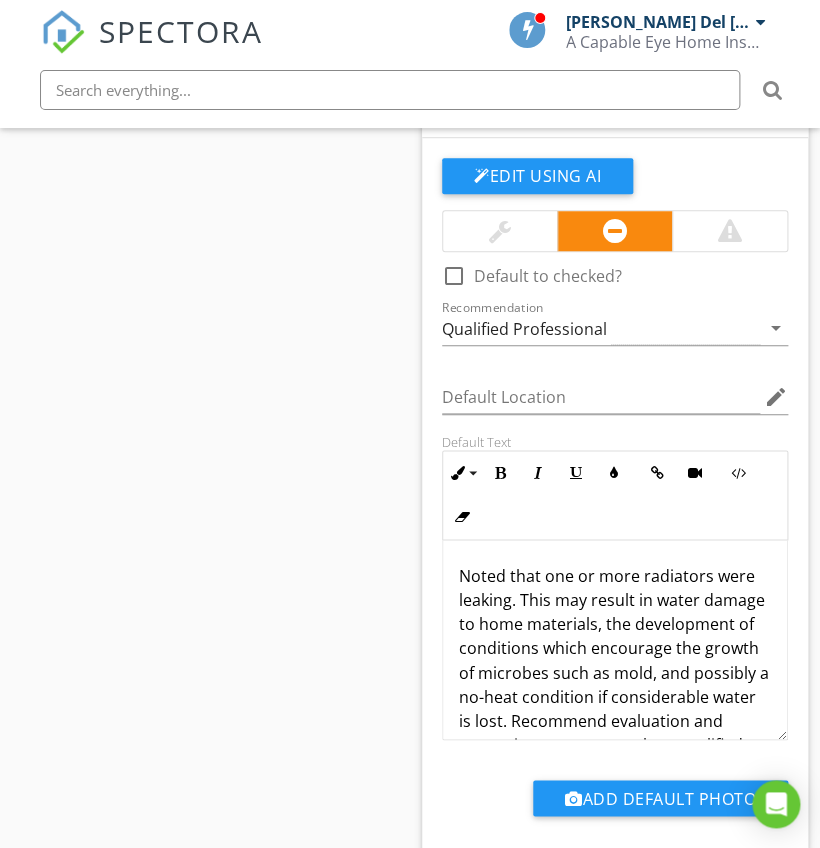 click on "Sections
Introduction           Inspection Details           Property           Lot & Grounds           Exterior           Roof System           Chimneys, Fireplaces & Stoves           Garage           Electrical System           Plumbing System           HVAC System           Structure           Interior           Kitchen           Laundry Room/Area           Bathrooms           Extra Services           Standards & Limitations            Exclusions
Section
Attachments
Attachment
Items
General           Thermostat(s)           Cooling Equipment           AC Air Handler           Furnace           Boiler           Combustion Exhaust System           Distribution System           Interior Heating & Cooling           Misc. Heating Equipment           Limitations
Item
Comments
New
Informational" at bounding box center [410, -1736] 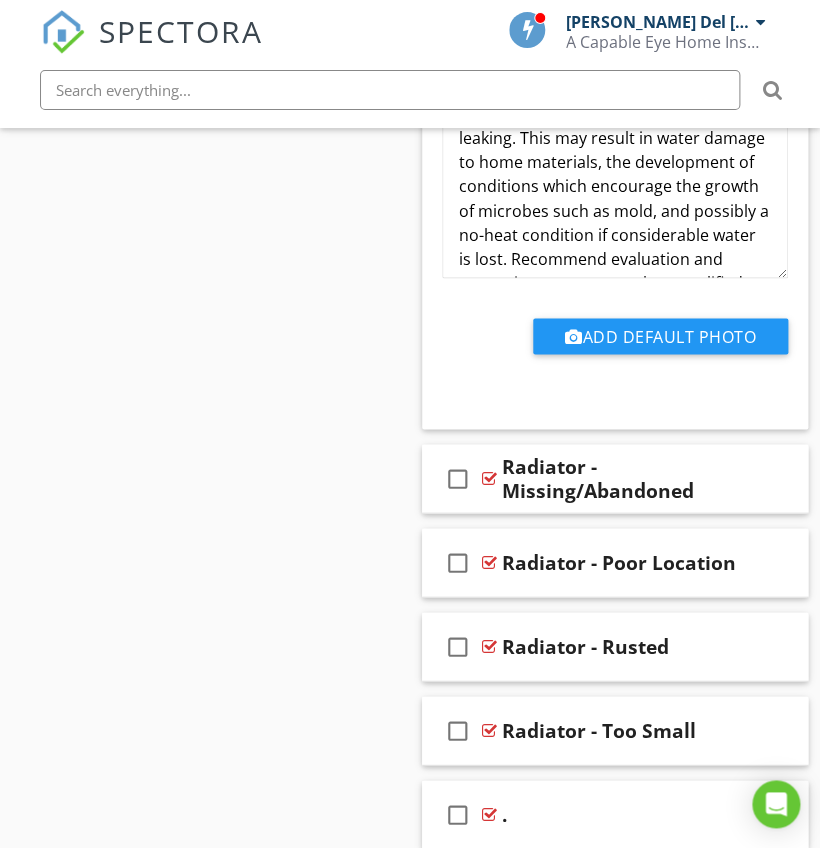 scroll, scrollTop: 6451, scrollLeft: 0, axis: vertical 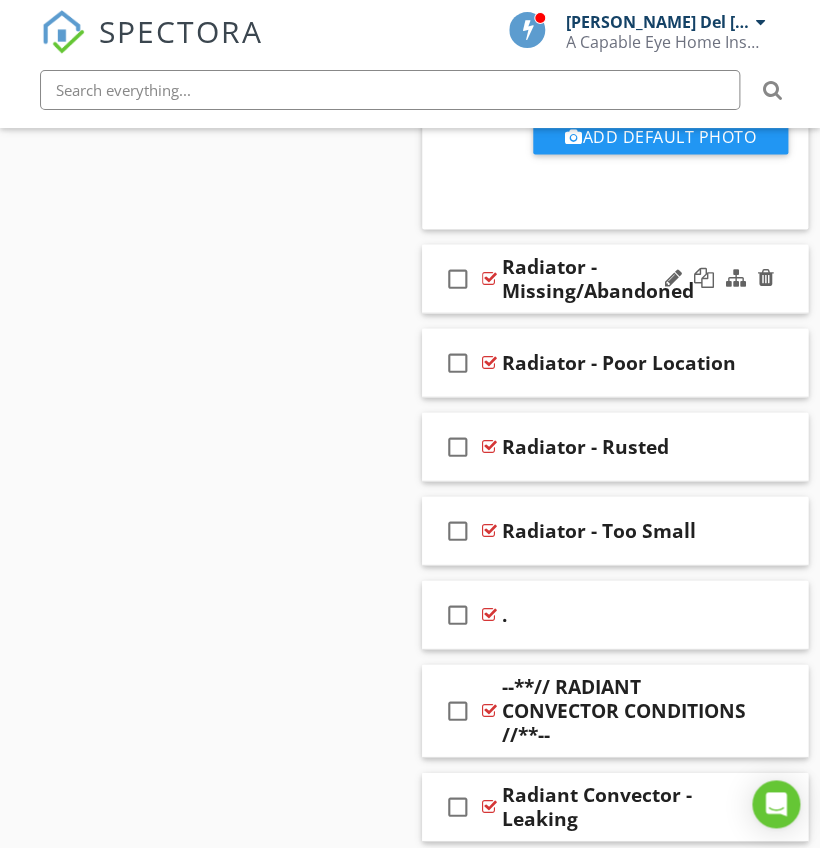 click on "check_box_outline_blank
Radiator - Missing/Abandoned" at bounding box center [615, 278] 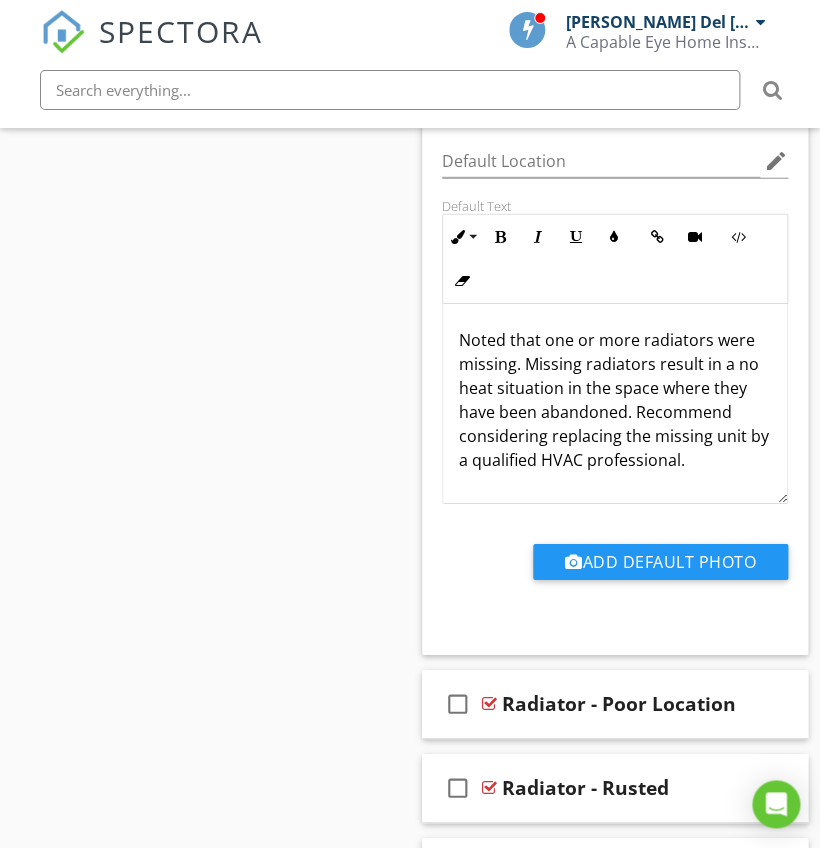 scroll, scrollTop: 6864, scrollLeft: 0, axis: vertical 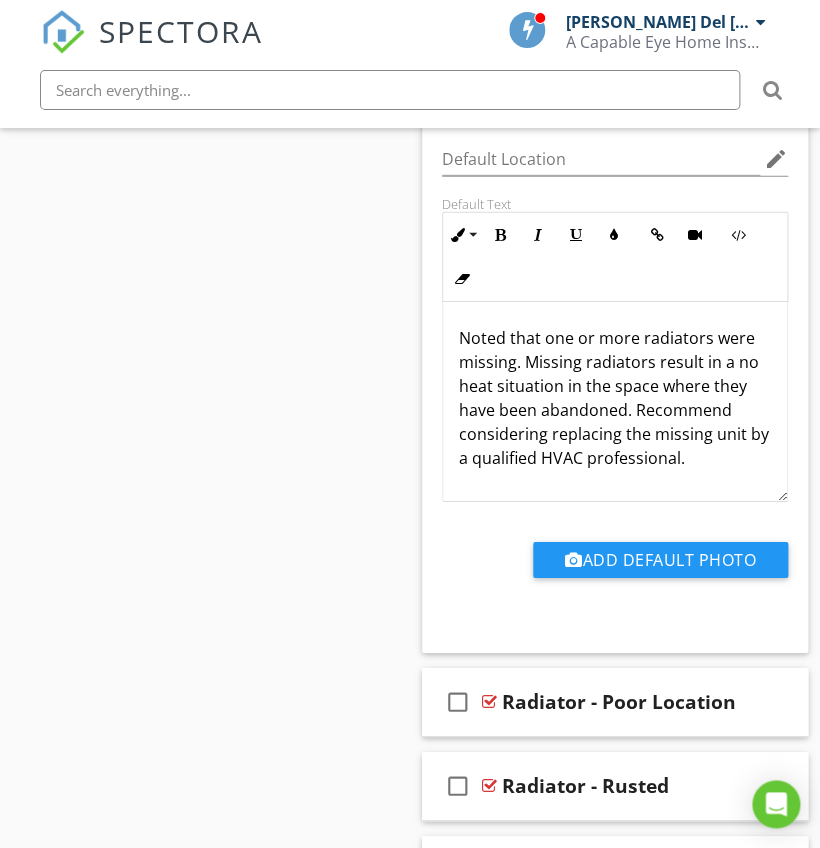 click on "Noted that one or more radiators were missing. Missing radiators result in a no heat situation in the space where they have been abandoned. Recommend considering replacing the missing unit by a qualified HVAC professional." at bounding box center [615, 398] 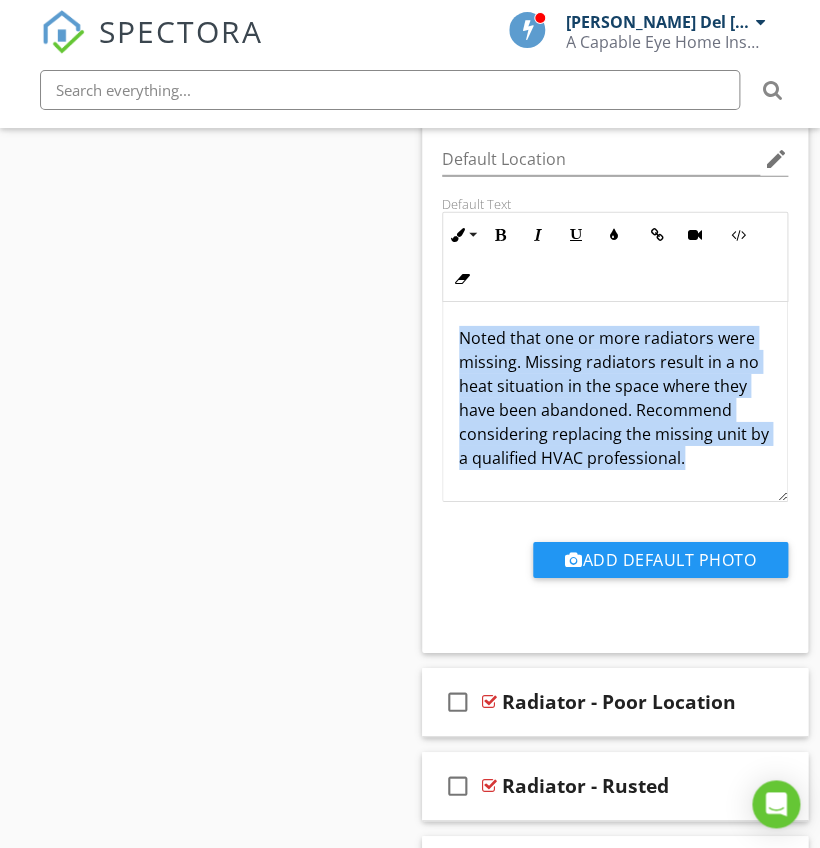 copy on "Noted that one or more radiators were missing. Missing radiators result in a no heat situation in the space where they have been abandoned. Recommend considering replacing the missing unit by a qualified HVAC professional." 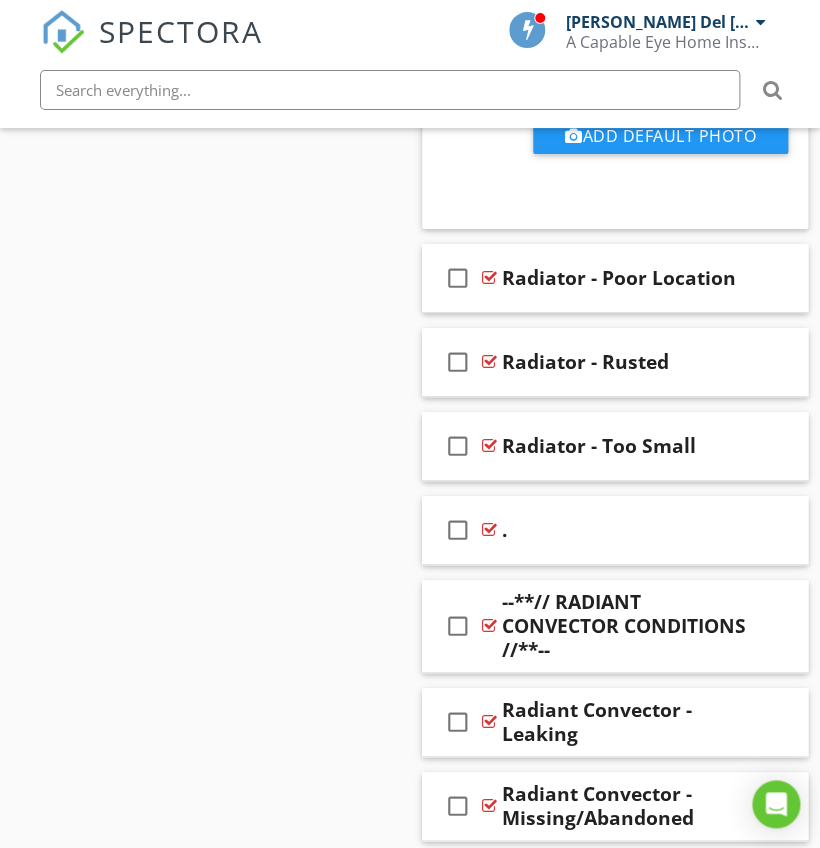 scroll, scrollTop: 7339, scrollLeft: 0, axis: vertical 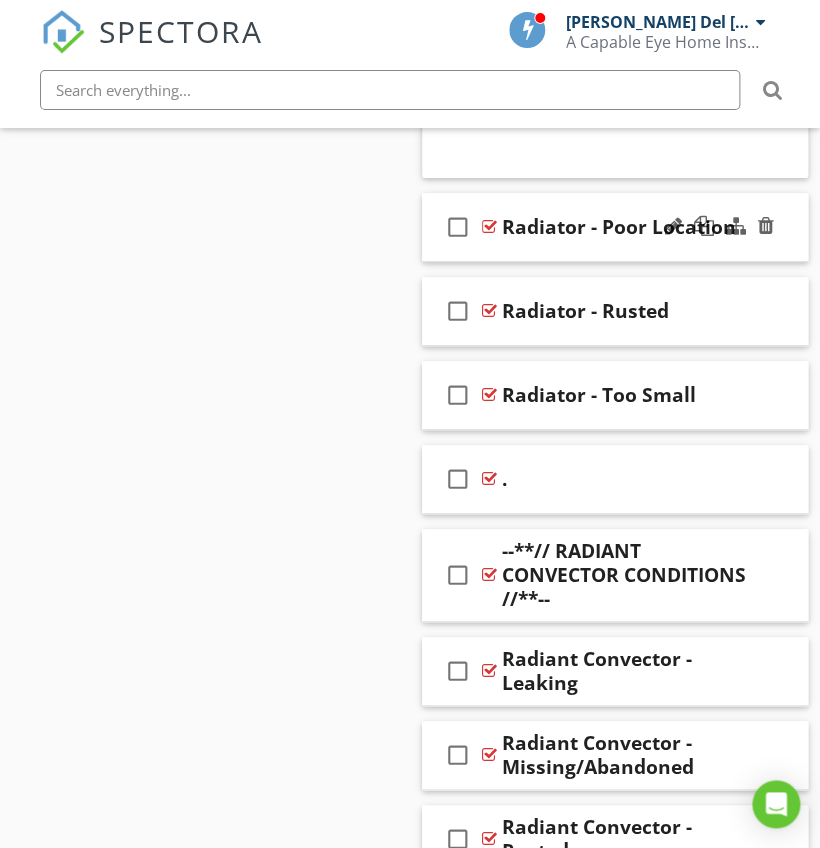 click on "check_box_outline_blank
Radiator - Poor Location" at bounding box center [615, 227] 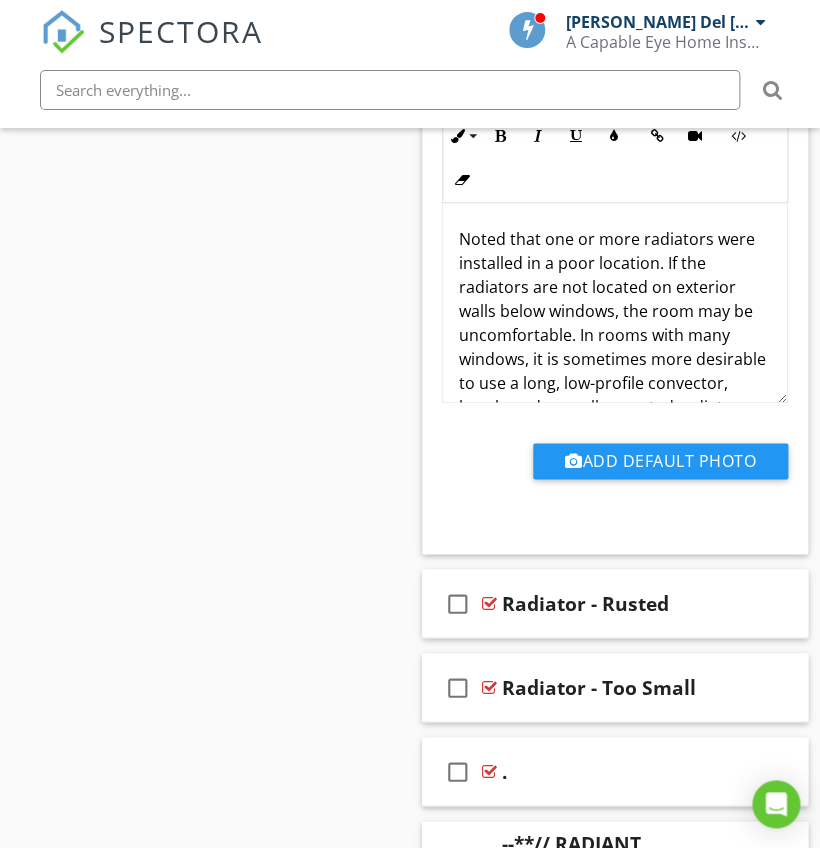 scroll, scrollTop: 7814, scrollLeft: 0, axis: vertical 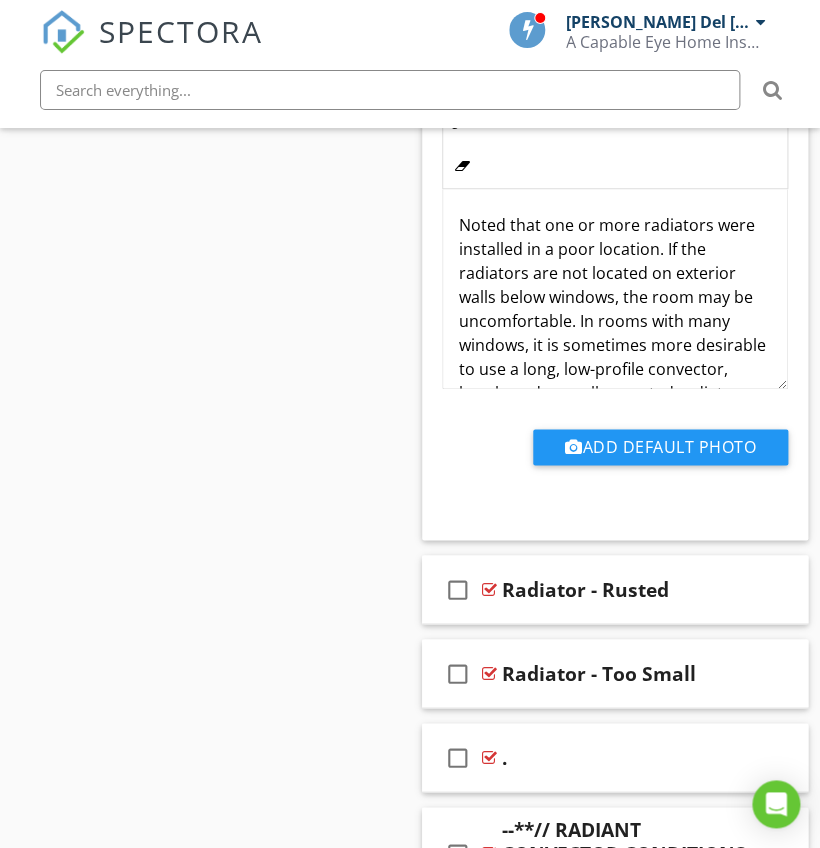 click on "Noted that one or more radiators were installed in a poor location. If the radiators are not located on exterior walls below windows, the room may be uncomfortable. In rooms with many windows, it is sometimes more desirable to use a long, low-profile convector, baseboard, or wall-mounted radiator than one or two large radiators. Because there is a great length of the room that’s likely to be cool, the heating source should be extended along the same length. It may be more cost-effective to add electric baseboard heat than to extend a hot-water heating system. It’s expensive to add more hot-water radiators, convectors, or baseboards. Recommend evaluation and appropriate corrections by a qualified HVAC professional." at bounding box center [615, 453] 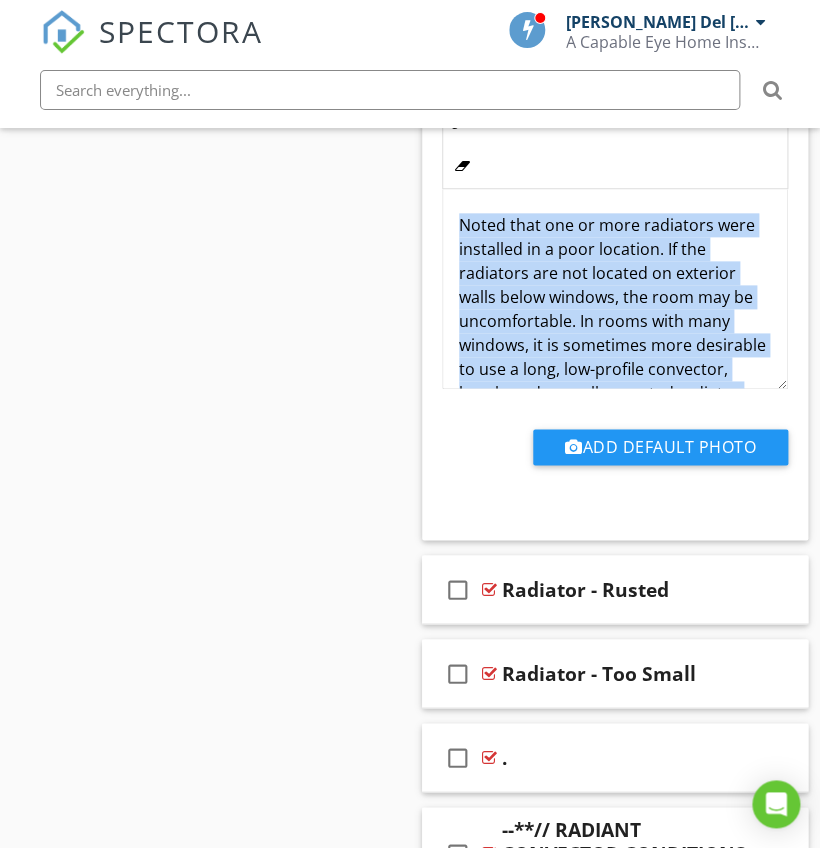 copy on "Noted that one or more radiators were installed in a poor location. If the radiators are not located on exterior walls below windows, the room may be uncomfortable. In rooms with many windows, it is sometimes more desirable to use a long, low-profile convector, baseboard, or wall-mounted radiator than one or two large radiators. Because there is a great length of the room that’s likely to be cool, the heating source should be extended along the same length. It may be more cost-effective to add electric baseboard heat than to extend a hot-water heating system. It’s expensive to add more hot-water radiators, convectors, or baseboards. Recommend evaluation and appropriate corrections by a qualified HVAC professional." 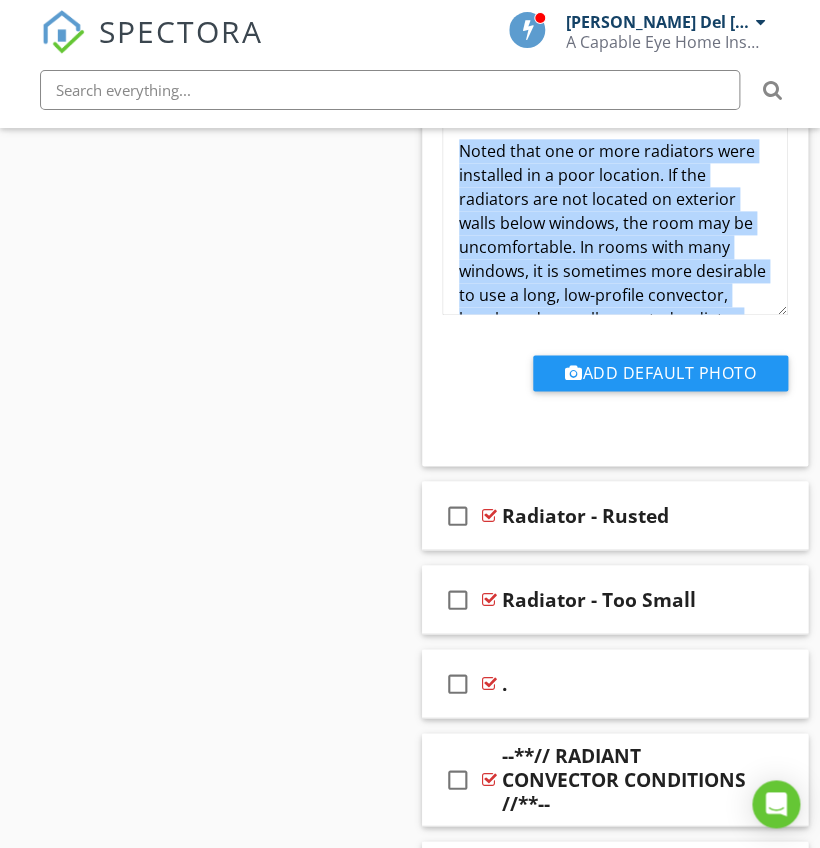 scroll, scrollTop: 7885, scrollLeft: 0, axis: vertical 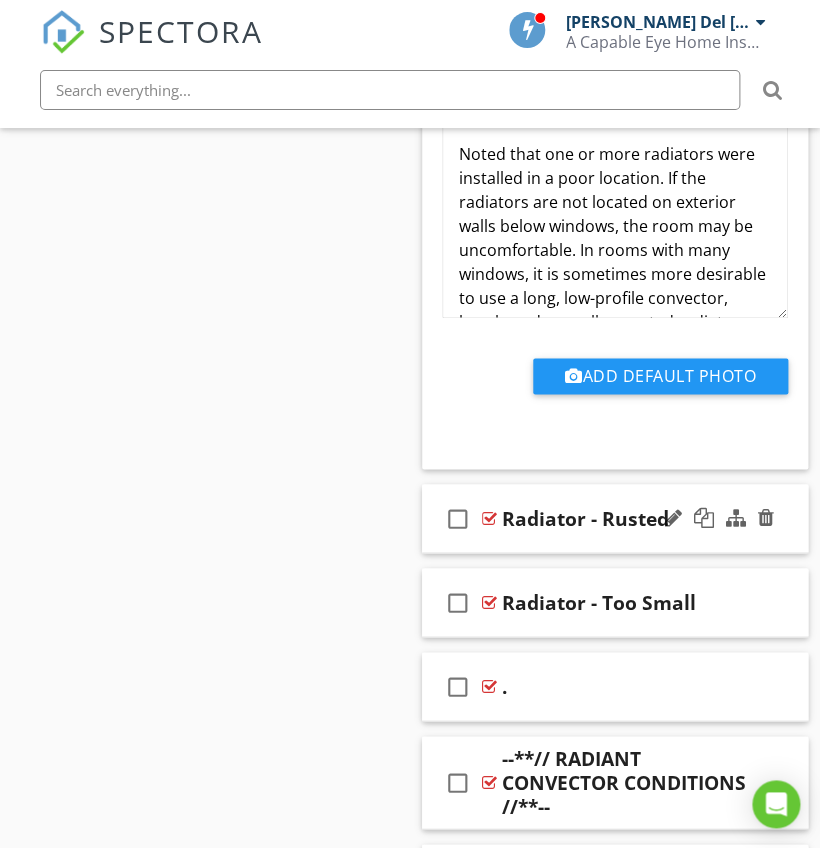 click on "check_box_outline_blank
Radiator - Rusted" at bounding box center [615, 518] 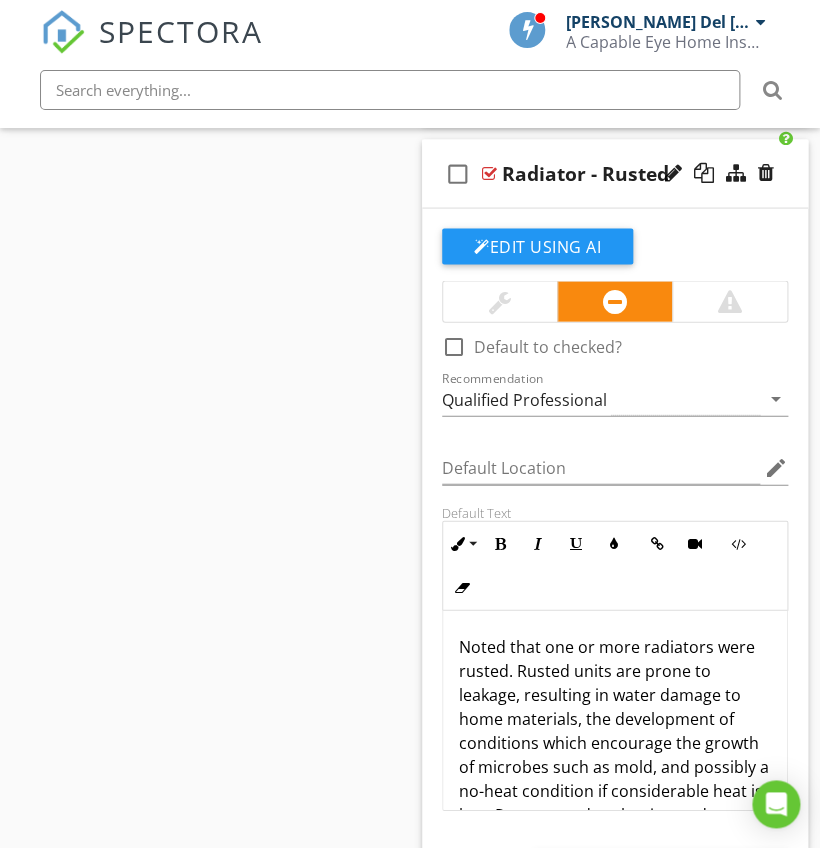 scroll, scrollTop: 8232, scrollLeft: 0, axis: vertical 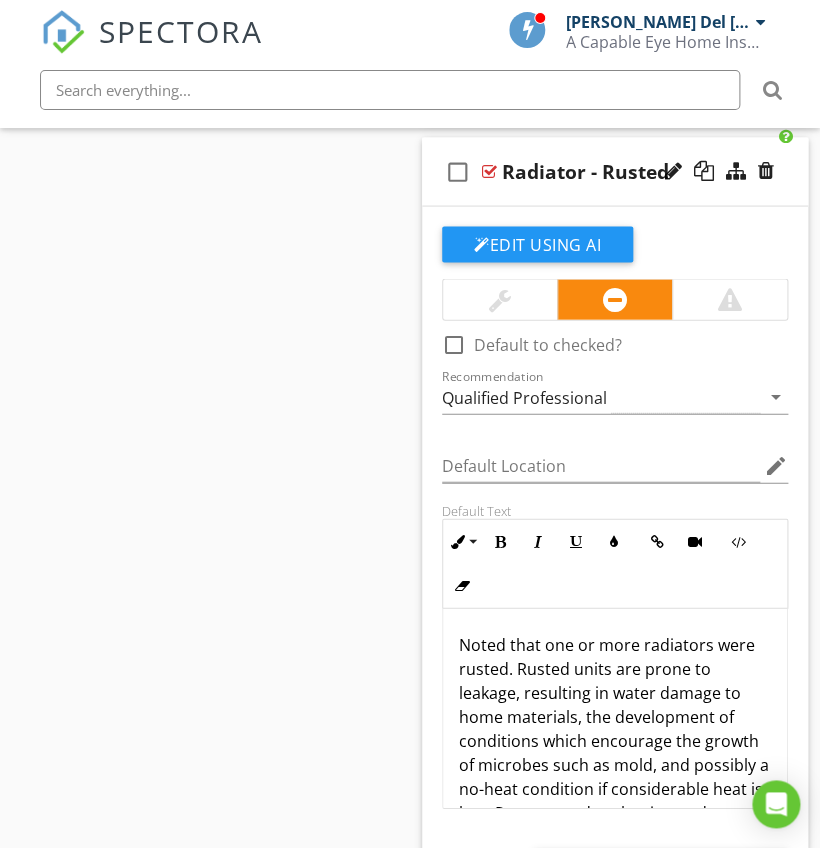 click on "Noted that one or more radiators were rusted. Rusted units are prone to leakage, resulting in water damage to home materials, the development of conditions which encourage the growth of microbes such as mold, and possibly a no-heat condition if considerable heat is lost. Recommend evaluation and correction as necessary by a qualified HVAC professional." at bounding box center (615, 752) 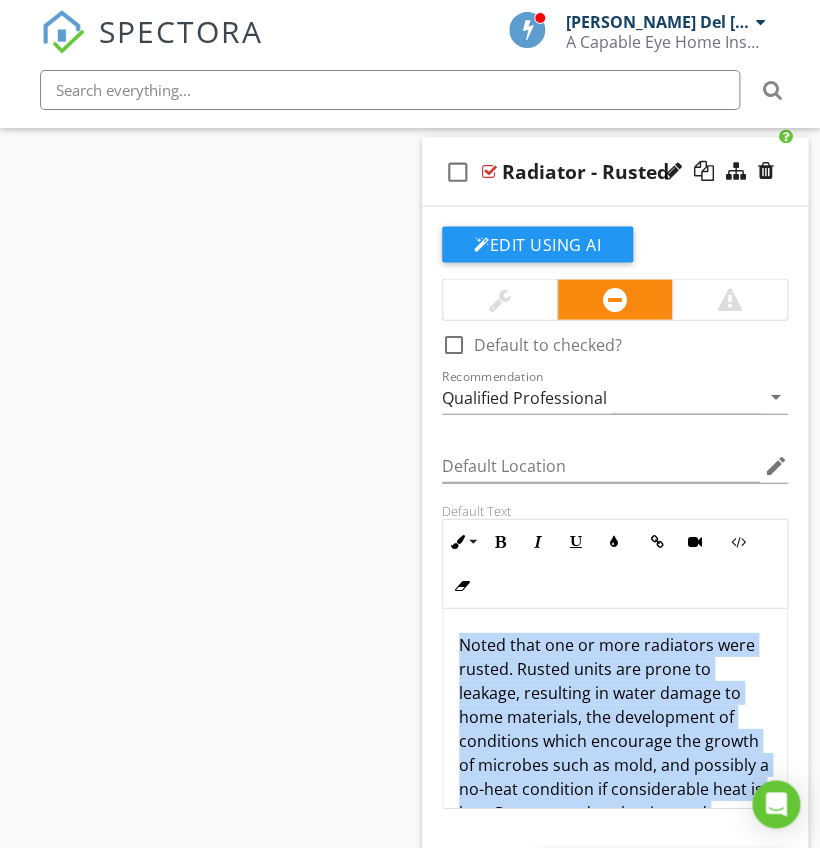 copy on "Noted that one or more radiators were rusted. Rusted units are prone to leakage, resulting in water damage to home materials, the development of conditions which encourage the growth of microbes such as mold, and possibly a no-heat condition if considerable heat is lost. Recommend evaluation and correction as necessary by a qualified HVAC professional." 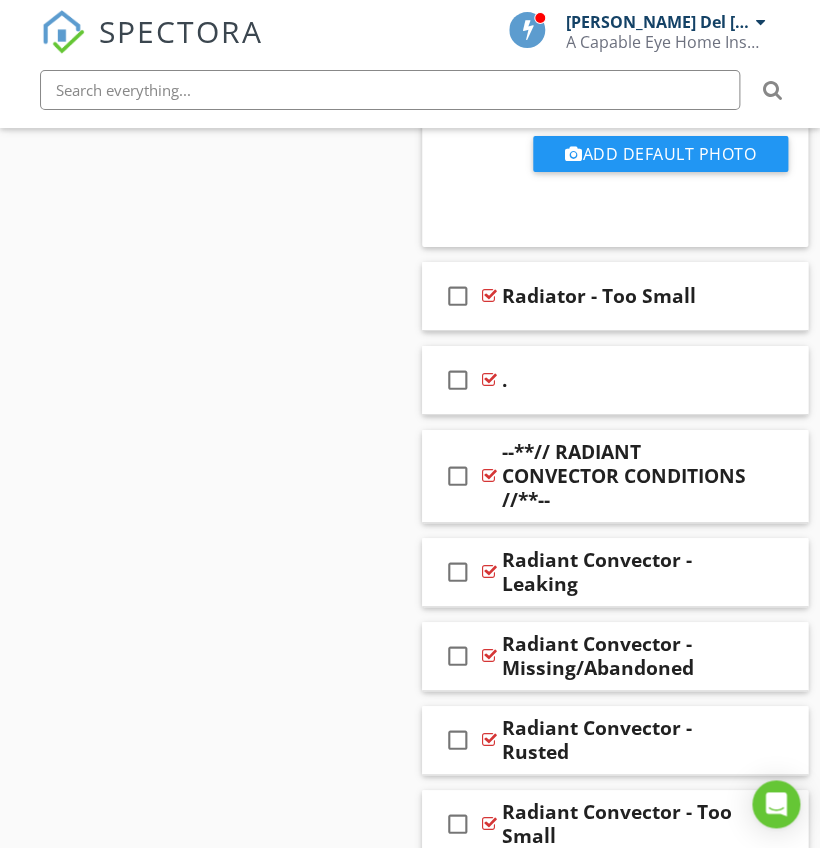 scroll, scrollTop: 8944, scrollLeft: 0, axis: vertical 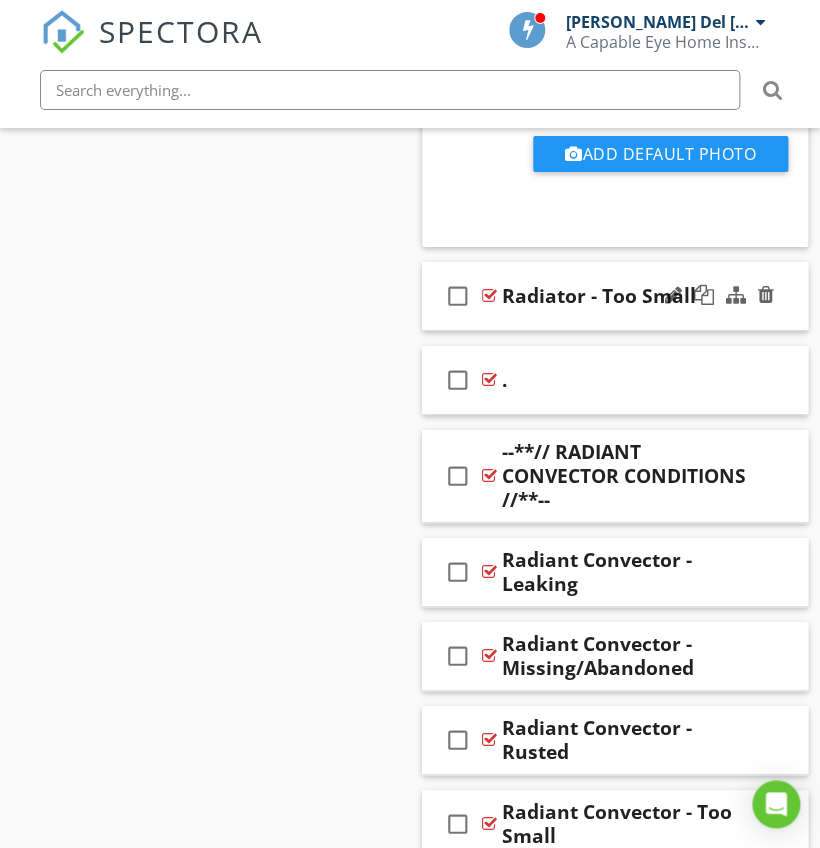 click on "check_box_outline_blank
Radiator - Too Small" at bounding box center [615, 296] 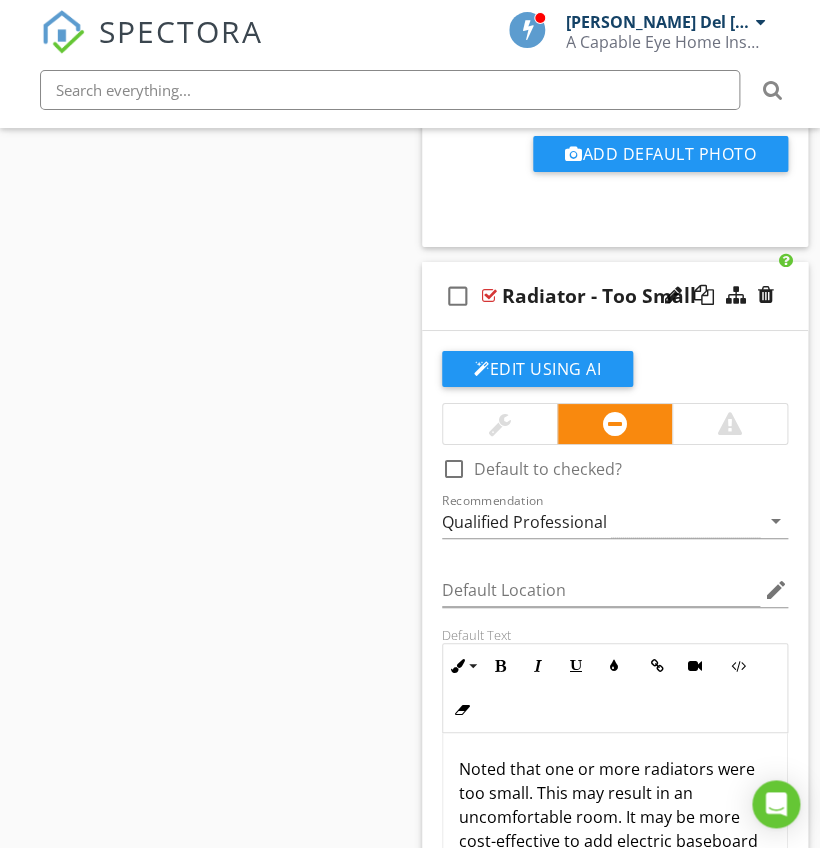 scroll, scrollTop: 9264, scrollLeft: 0, axis: vertical 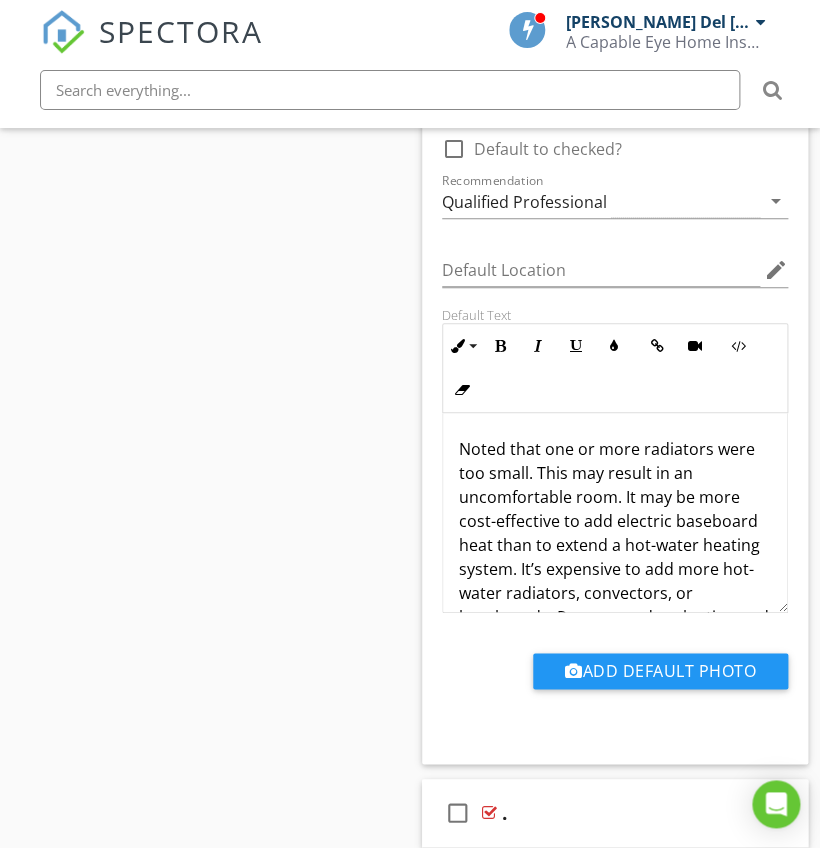 click on "Noted that one or more radiators were too small. This may result in an uncomfortable room. It may be more cost-effective to add electric baseboard heat than to extend a hot-water heating system. It’s expensive to add more hot-water radiators, convectors, or baseboards. Recommend evaluation and appropriate corrections by a qualified HVAC professional." at bounding box center (615, 557) 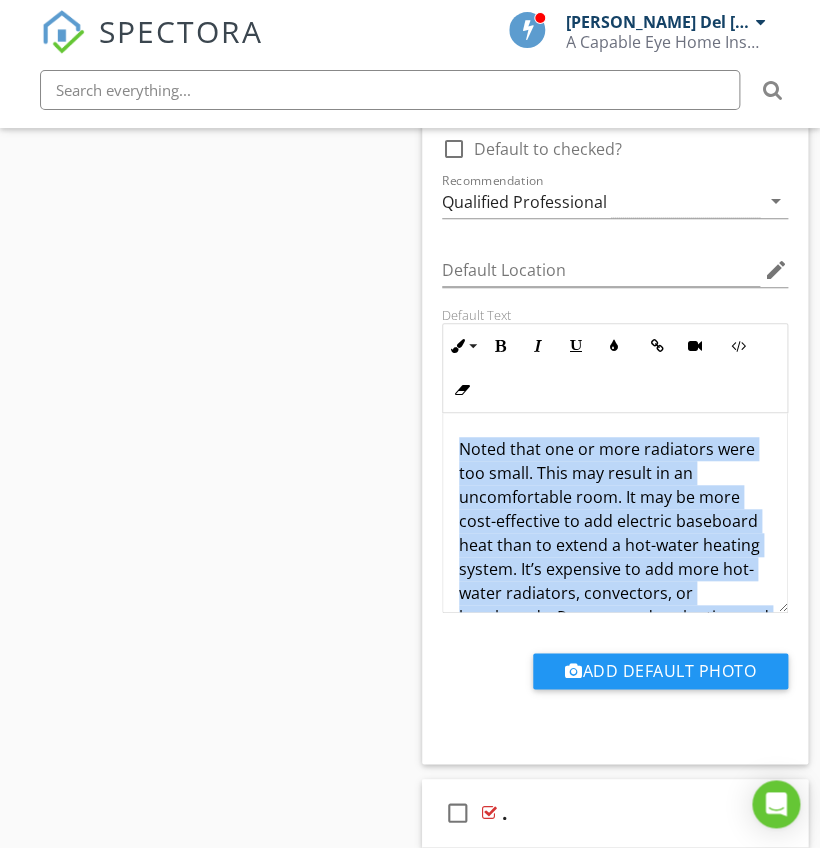 copy on "Noted that one or more radiators were too small. This may result in an uncomfortable room. It may be more cost-effective to add electric baseboard heat than to extend a hot-water heating system. It’s expensive to add more hot-water radiators, convectors, or baseboards. Recommend evaluation and appropriate corrections by a qualified HVAC professional." 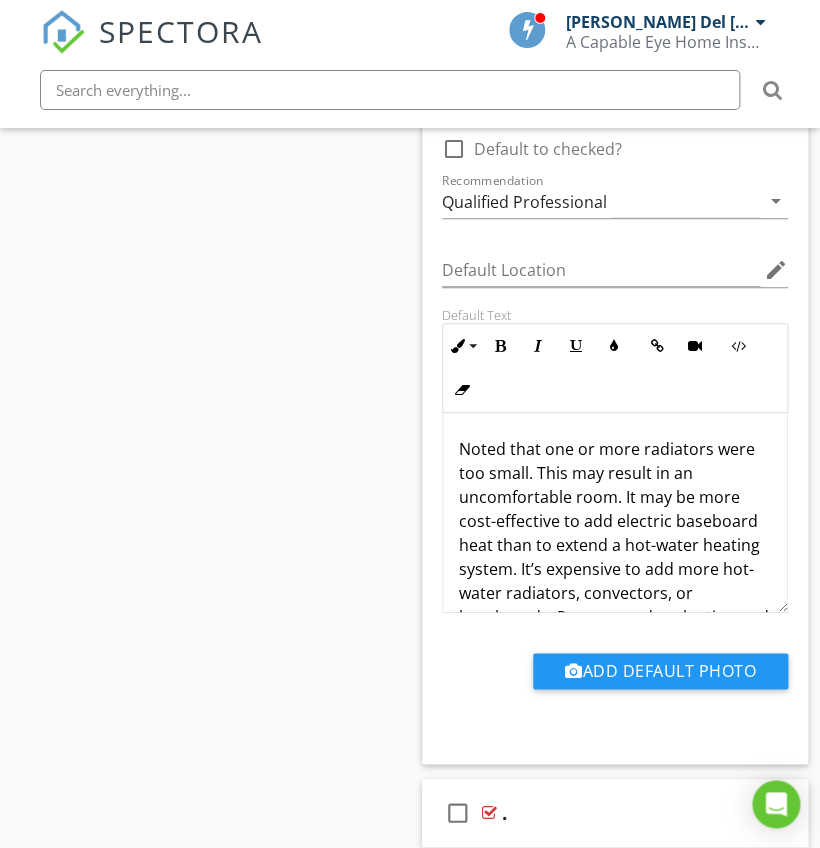 scroll, scrollTop: 85, scrollLeft: 0, axis: vertical 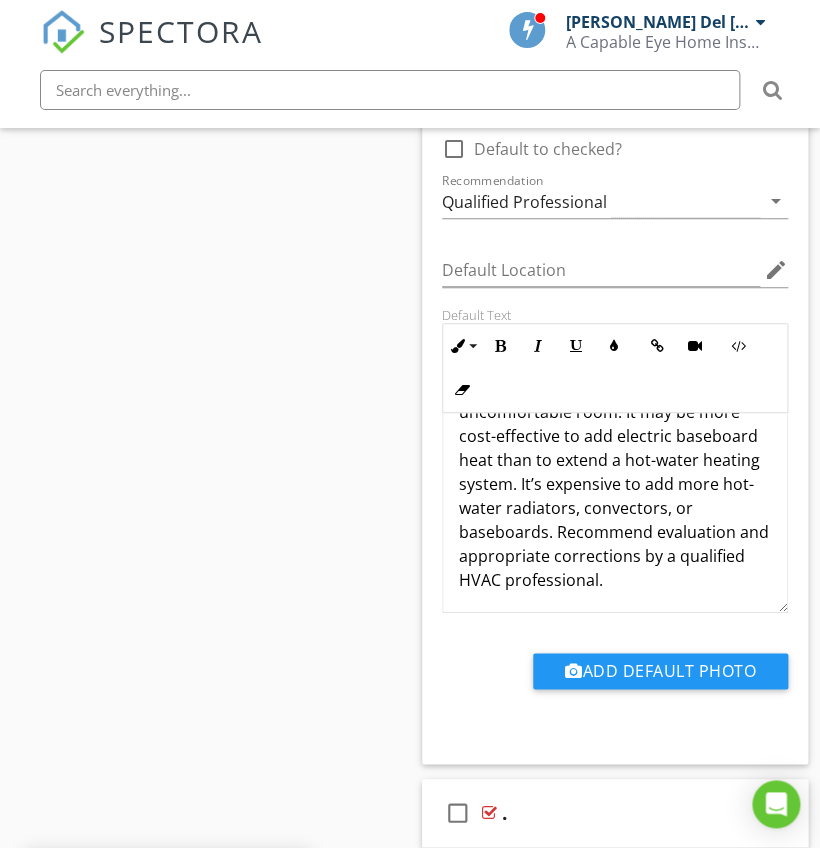 click on "Noted that one or more radiators were too small. This may result in an uncomfortable room. It may be more cost-effective to add electric baseboard heat than to extend a hot-water heating system. It’s expensive to add more hot-water radiators, convectors, or baseboards. Recommend evaluation and appropriate corrections by a qualified HVAC professional." at bounding box center [615, 472] 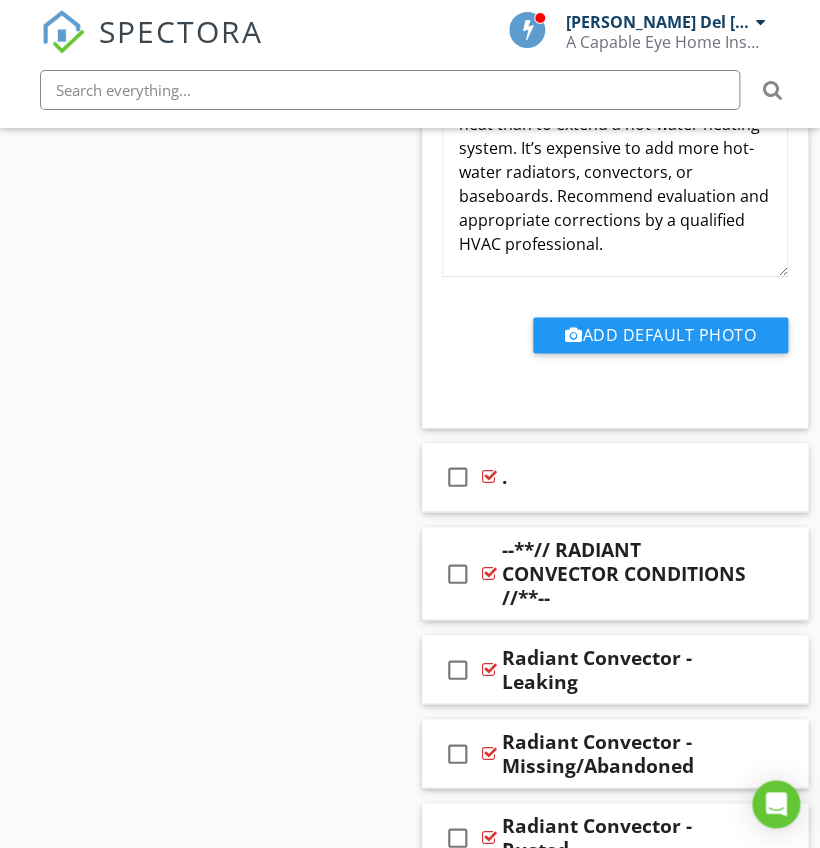 scroll, scrollTop: 9603, scrollLeft: 0, axis: vertical 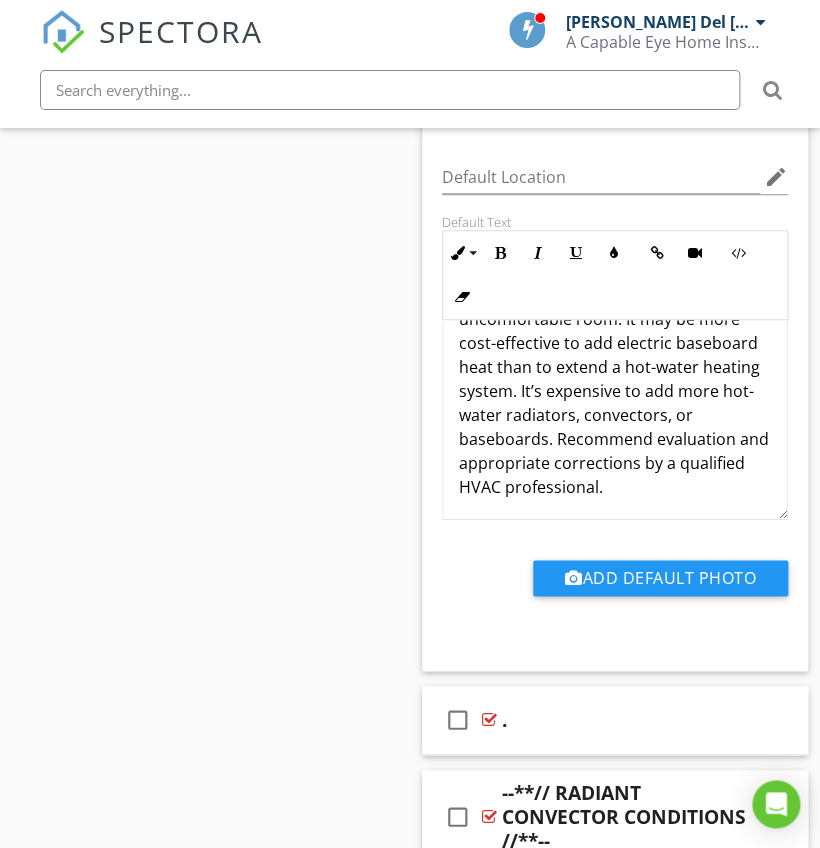 click on "Noted that one or more radiators were too small. This may result in an uncomfortable room. It may be more cost-effective to add electric baseboard heat than to extend a hot-water heating system. It’s expensive to add more hot-water radiators, convectors, or baseboards. Recommend evaluation and appropriate corrections by a qualified HVAC professional." at bounding box center (615, 379) 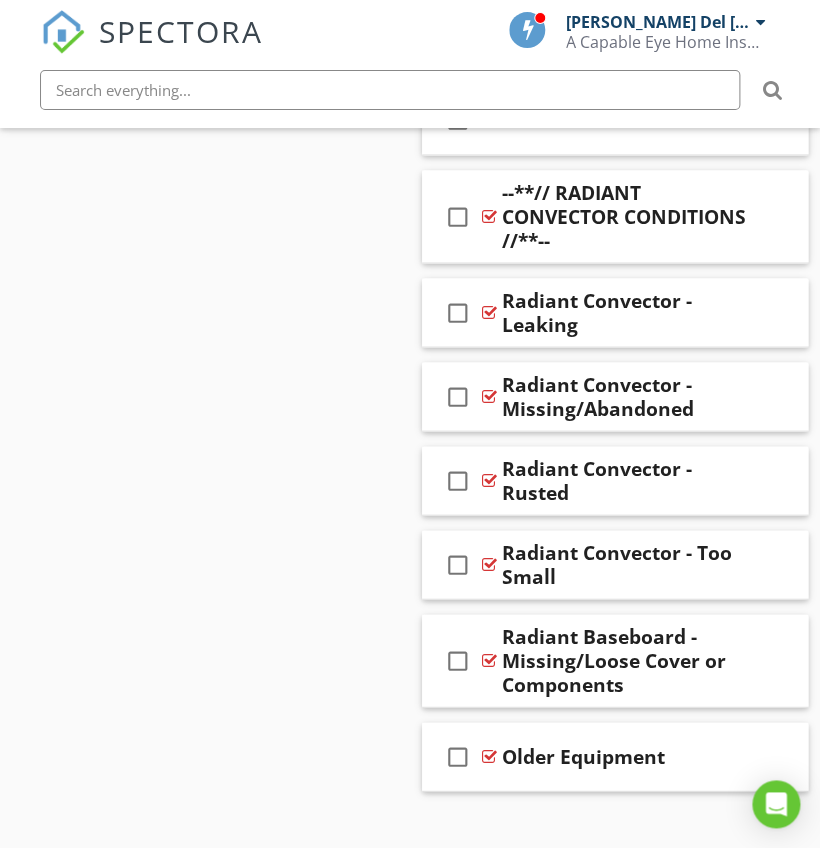 scroll, scrollTop: 9973, scrollLeft: 0, axis: vertical 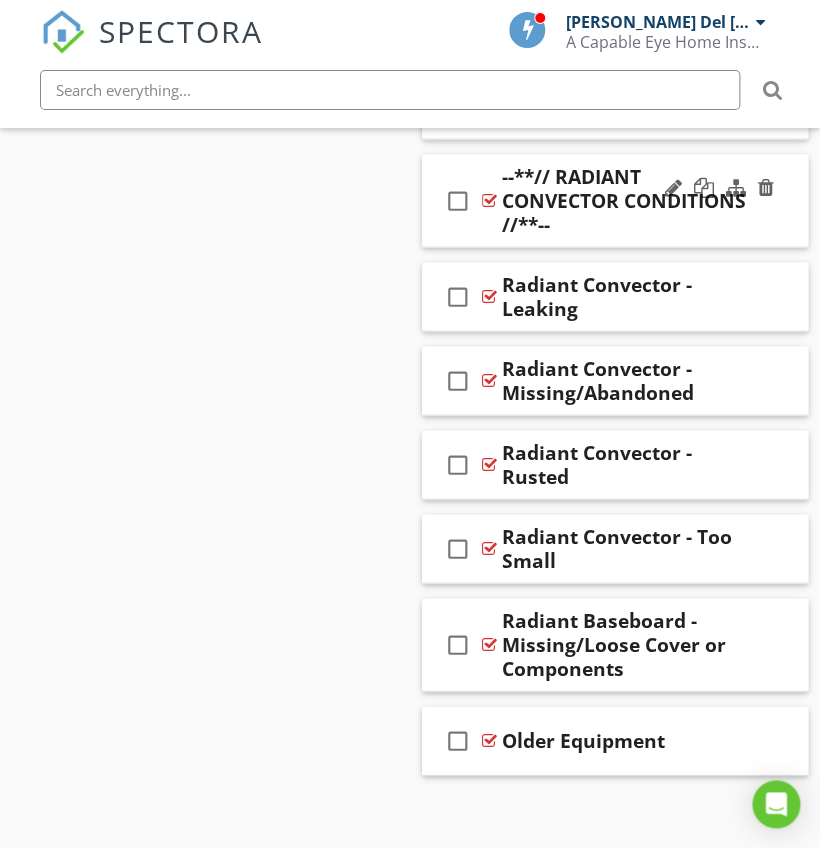 click on "check_box_outline_blank
--**// RADIANT CONVECTOR CONDITIONS //**--" at bounding box center (615, 200) 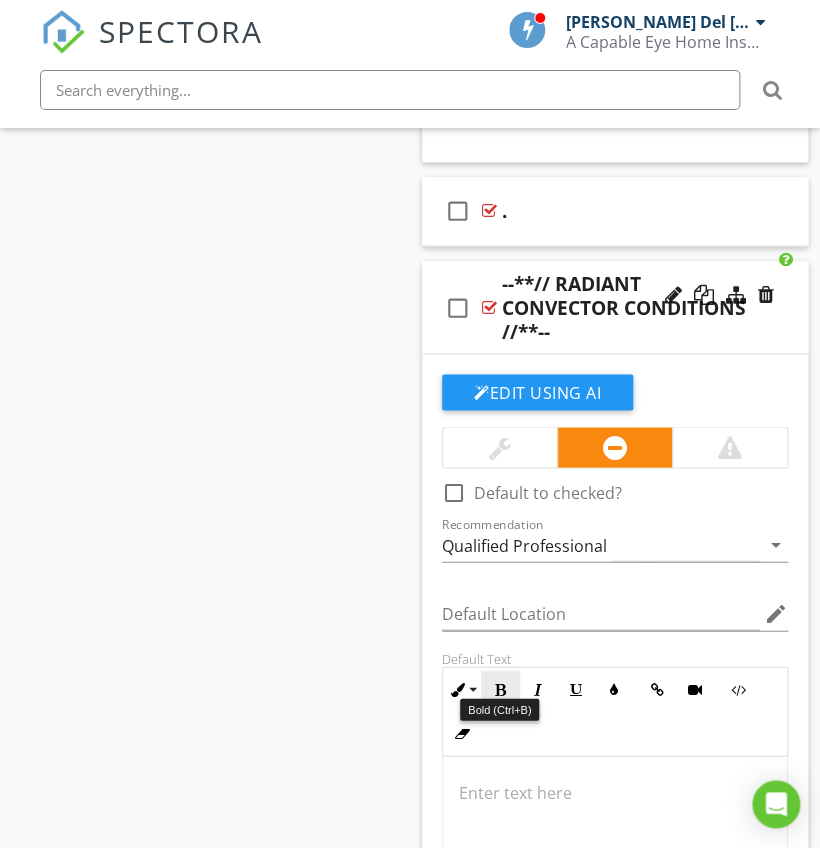scroll, scrollTop: 9841, scrollLeft: 0, axis: vertical 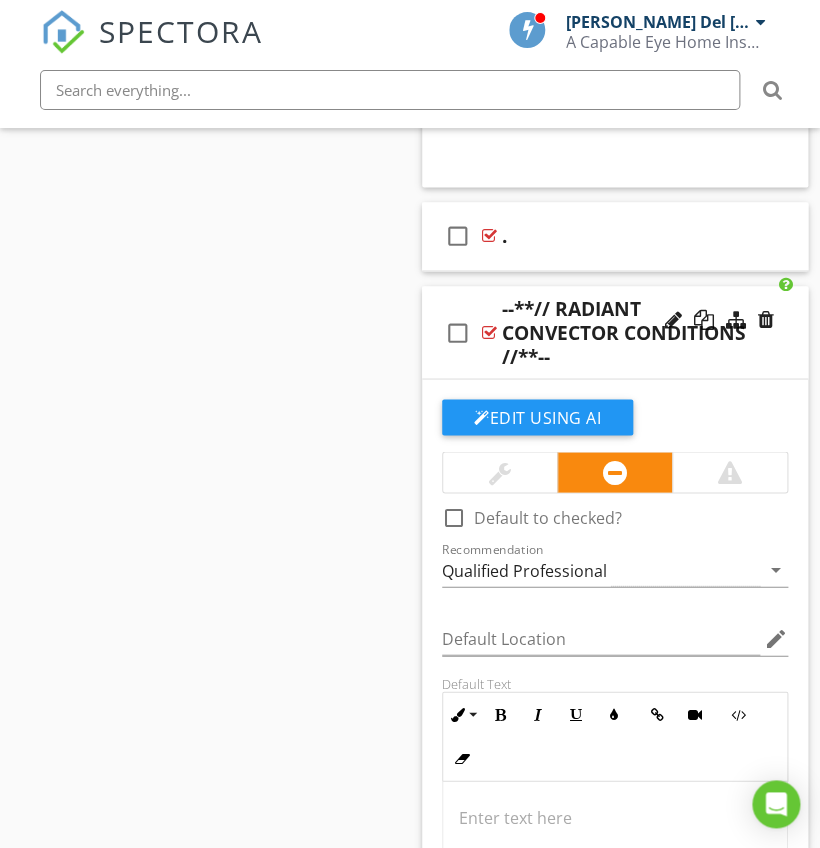 click on "check_box_outline_blank
--**// RADIANT CONVECTOR CONDITIONS //**--" at bounding box center [615, 332] 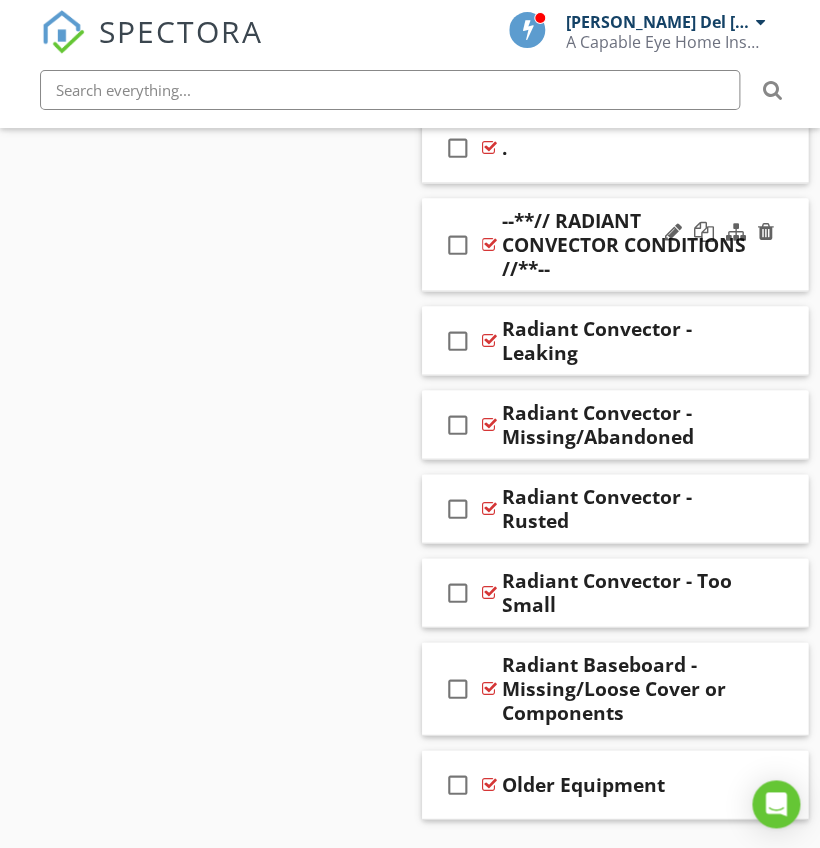 scroll, scrollTop: 9930, scrollLeft: 0, axis: vertical 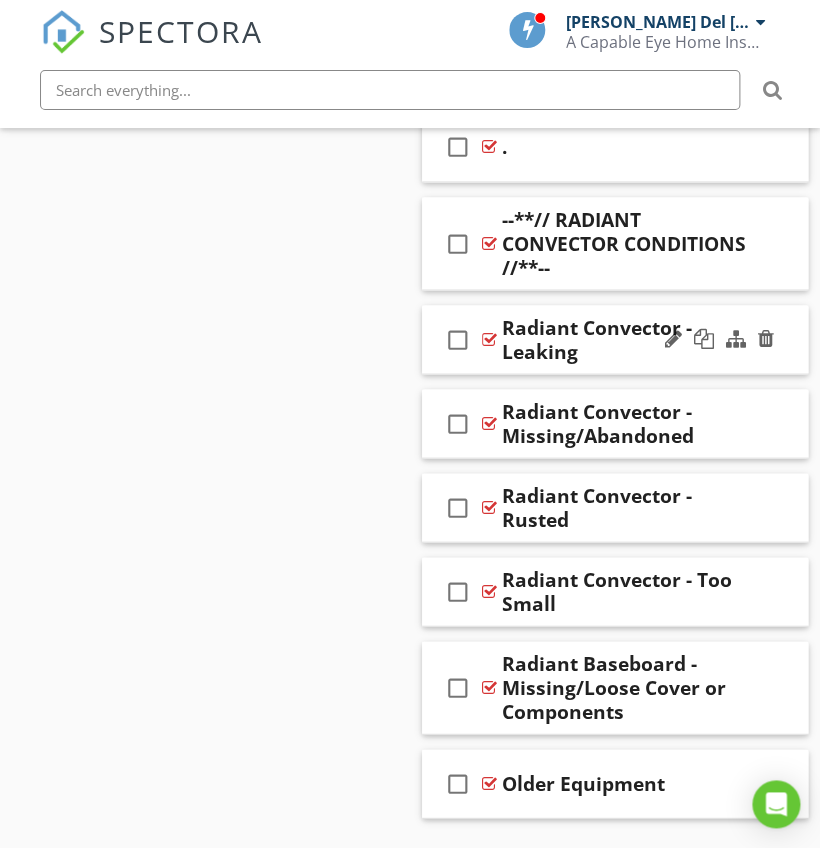 click on "check_box_outline_blank
Radiant Convector - Leaking" at bounding box center (615, 339) 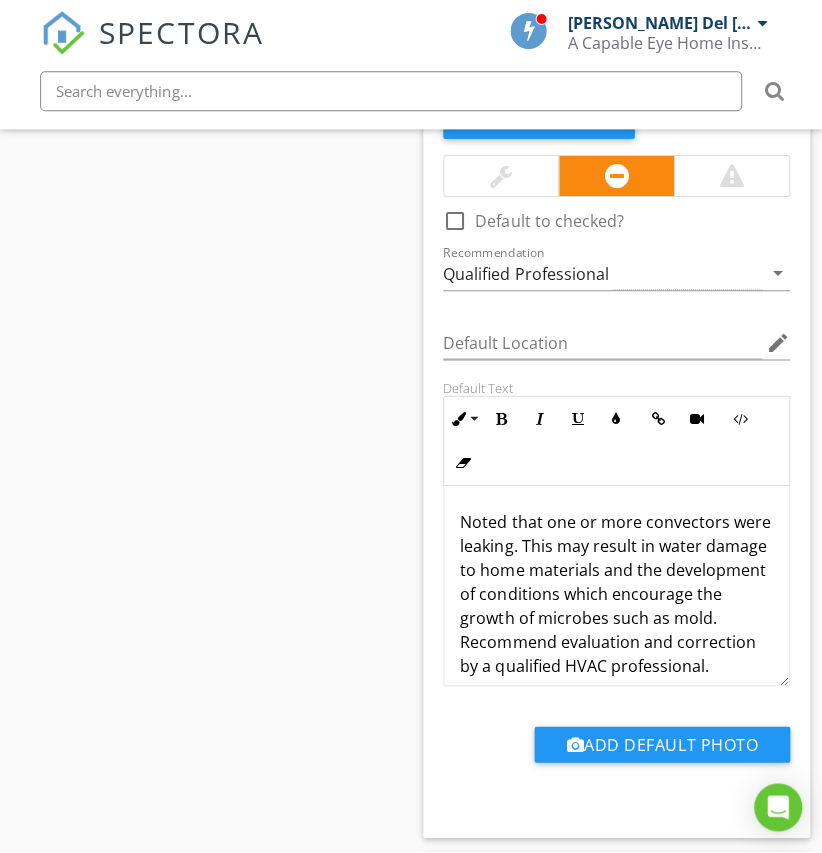 scroll, scrollTop: 10253, scrollLeft: 0, axis: vertical 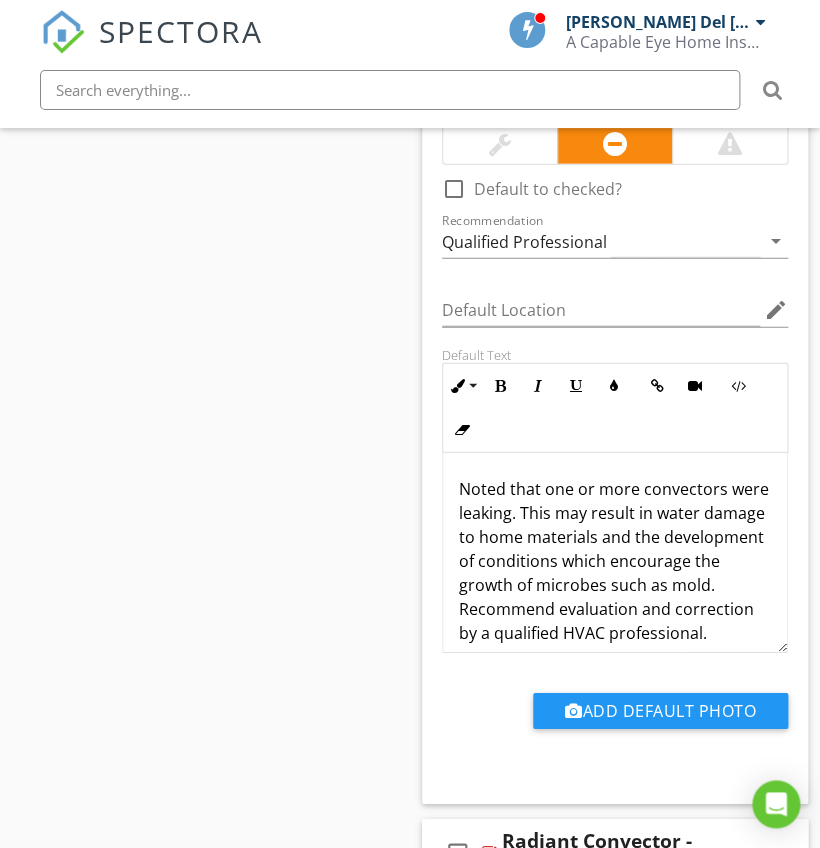click on "Sections
Introduction           Inspection Details           Property           Lot & Grounds           Exterior           Roof System           Chimneys, Fireplaces & Stoves           Garage           Electrical System           Plumbing System           HVAC System           Structure           Interior           Kitchen           Laundry Room/Area           Bathrooms           Extra Services           Standards & Limitations            Exclusions
Section
Attachments
Attachment
Items
General           Thermostat(s)           Cooling Equipment           AC Air Handler           Furnace           Boiler           Combustion Exhaust System           Distribution System           Interior Heating & Cooling           Misc. Heating Equipment           Limitations
Item
Comments
New
Informational" at bounding box center (410, -4318) 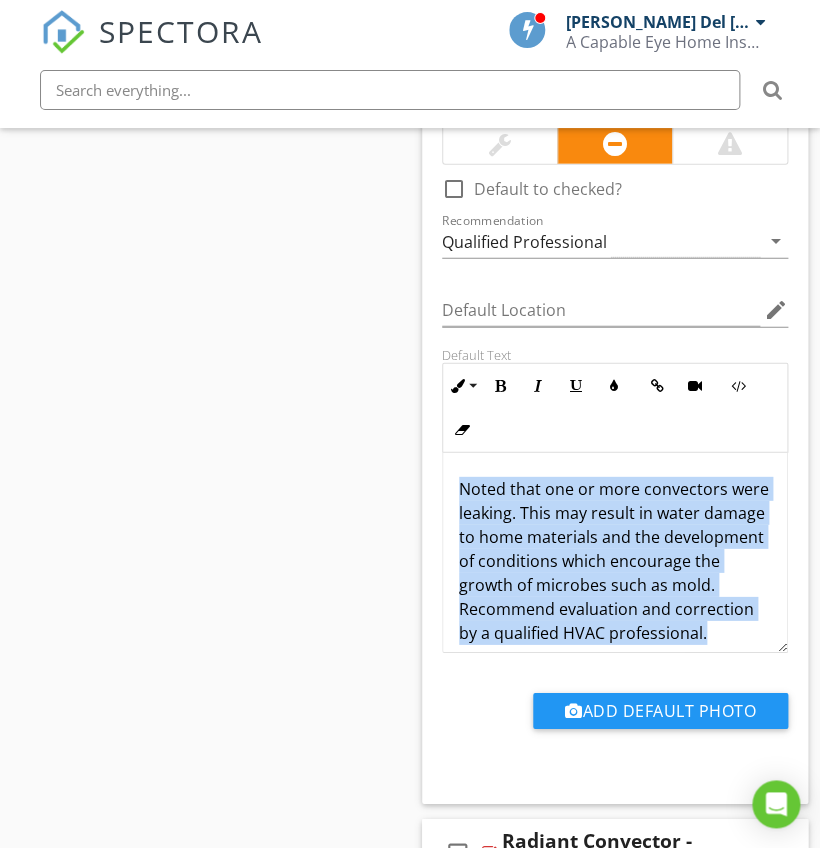 copy on "Noted that one or more convectors were leaking. This may result in water damage to home materials and the development of conditions which encourage the growth of microbes such as mold. Recommend evaluation and correction by a qualified HVAC professional." 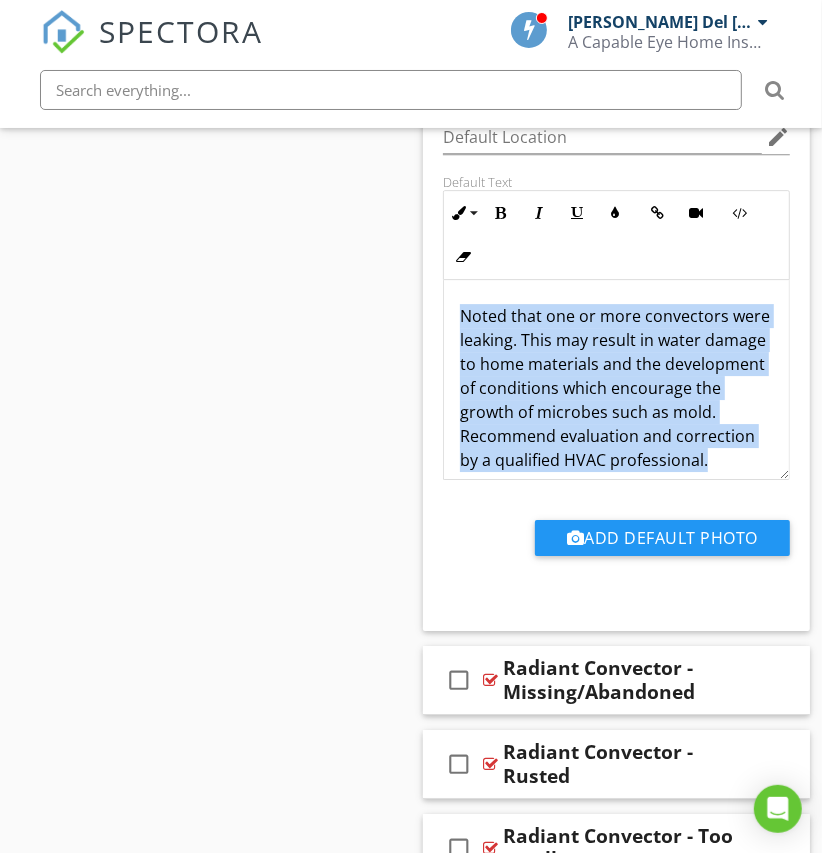 scroll, scrollTop: 10408, scrollLeft: 0, axis: vertical 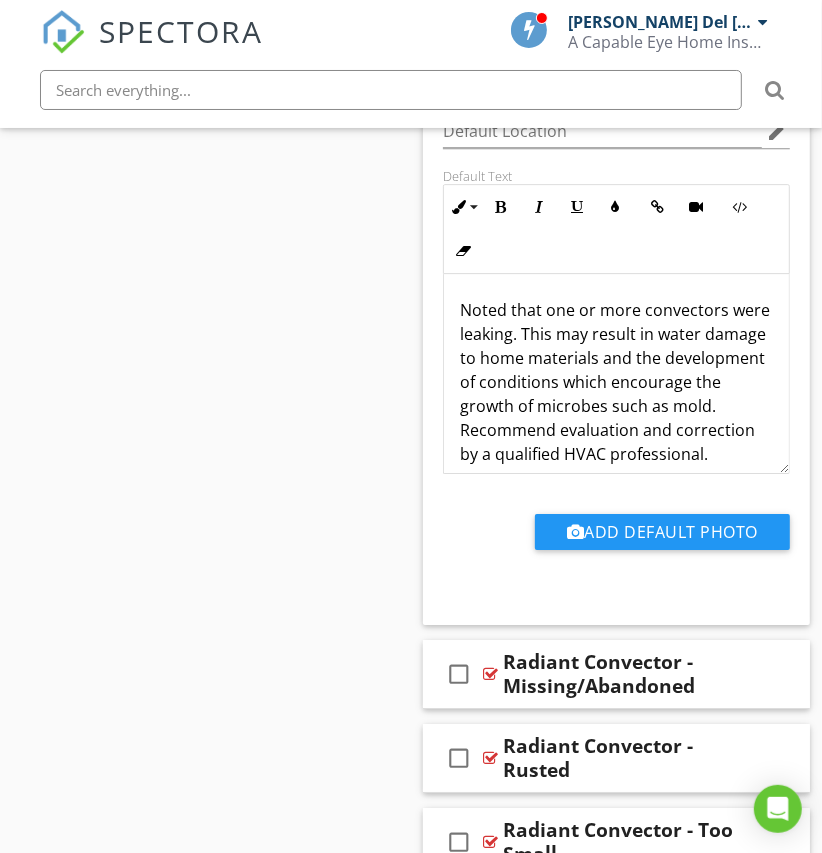 click on "Sections
Introduction           Inspection Details           Property           Lot & Grounds           Exterior           Roof System           Chimneys, Fireplaces & Stoves           Garage           Electrical System           Plumbing System           HVAC System           Structure           Interior           Kitchen           Laundry Room/Area           Bathrooms           Extra Services           Standards & Limitations            Exclusions
Section
Attachments
Attachment
Items
General           Thermostat(s)           Cooling Equipment           AC Air Handler           Furnace           Boiler           Combustion Exhaust System           Distribution System           Interior Heating & Cooling           Misc. Heating Equipment           Limitations
Item
Comments
New
Informational" at bounding box center (411, -4485) 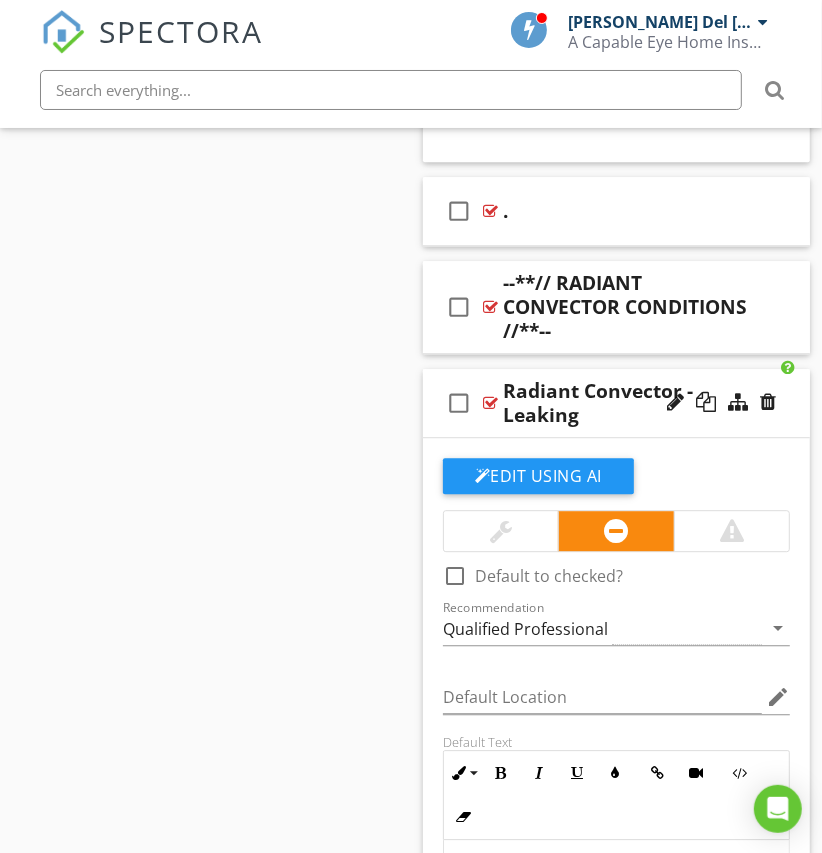 scroll, scrollTop: 9847, scrollLeft: 0, axis: vertical 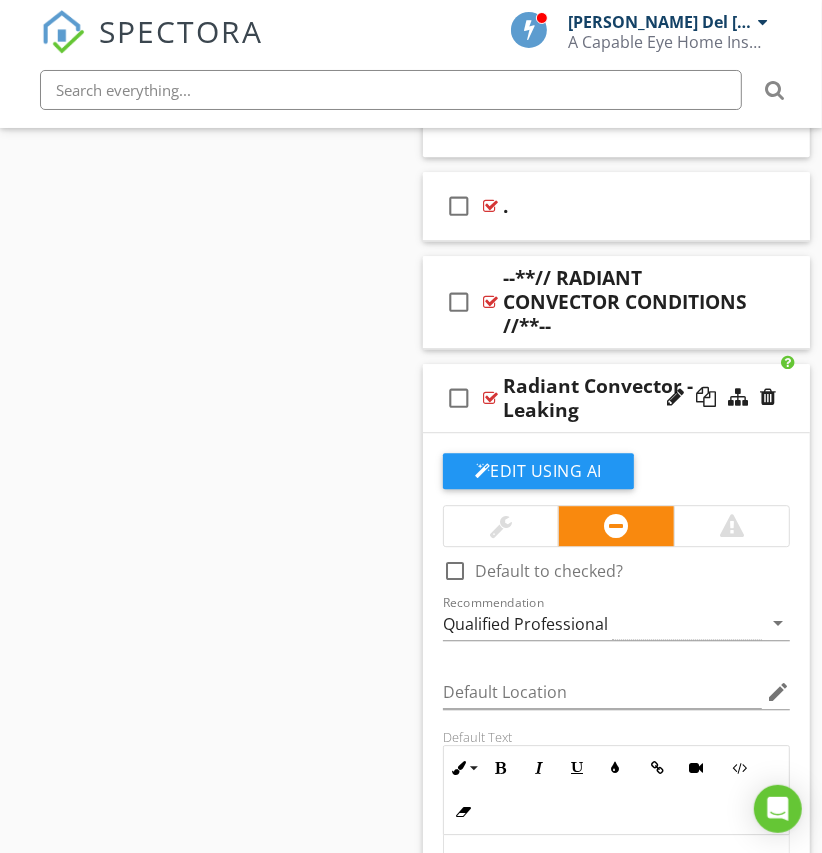 drag, startPoint x: 428, startPoint y: 332, endPoint x: 388, endPoint y: 333, distance: 40.012497 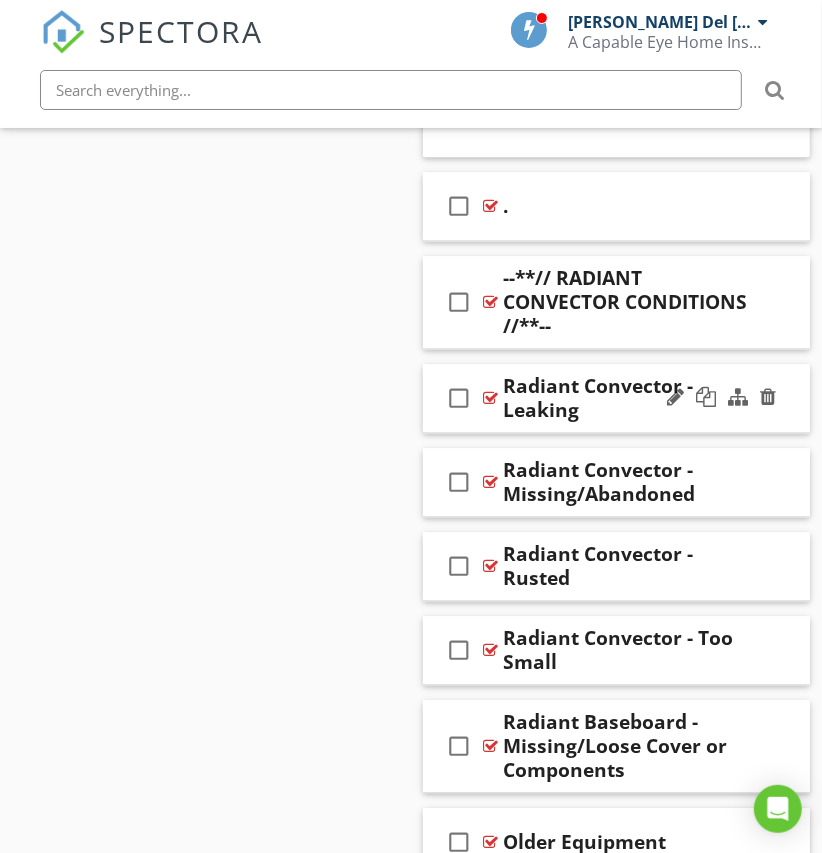 scroll, scrollTop: 9904, scrollLeft: 0, axis: vertical 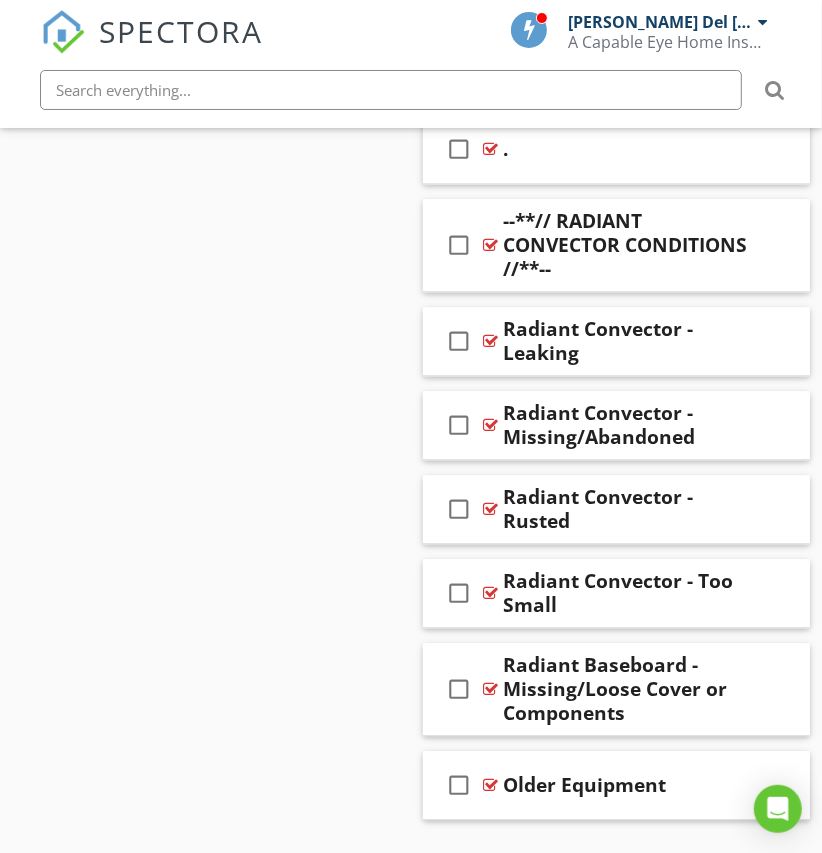 drag, startPoint x: 429, startPoint y: 320, endPoint x: 349, endPoint y: 487, distance: 185.1729 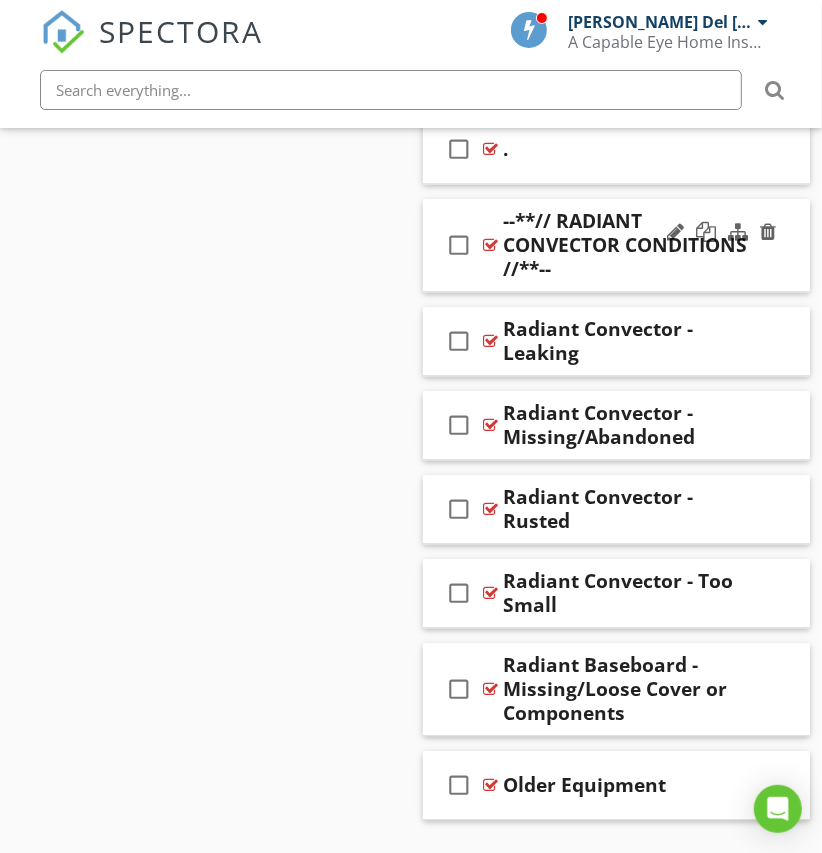 click on "check_box_outline_blank
--**// RADIANT CONVECTOR CONDITIONS //**--" at bounding box center [616, 245] 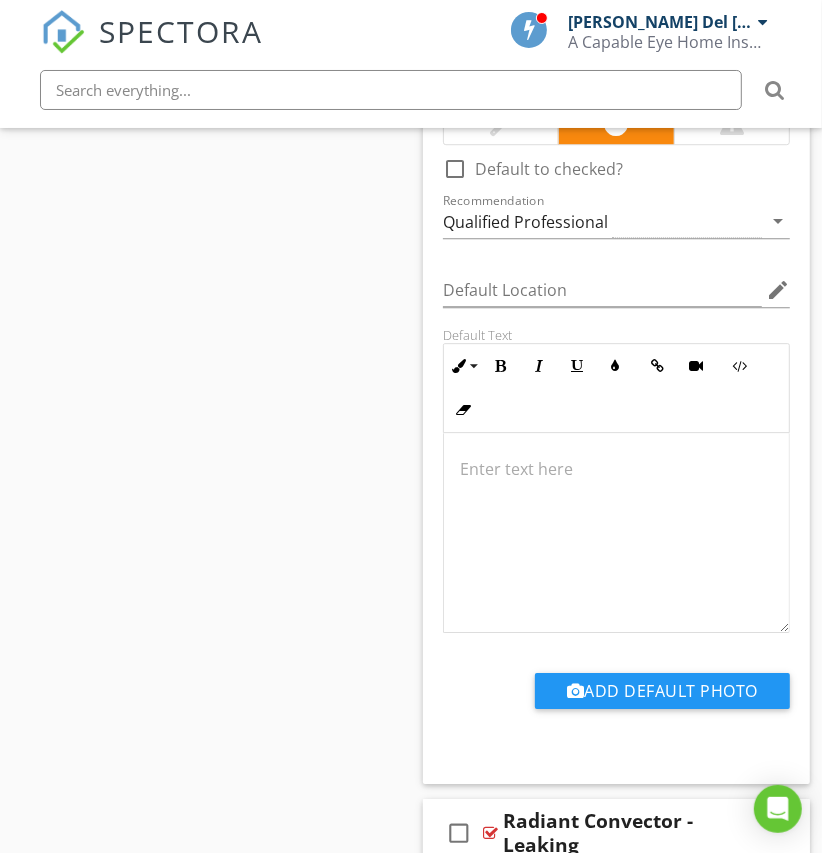 scroll, scrollTop: 10200, scrollLeft: 0, axis: vertical 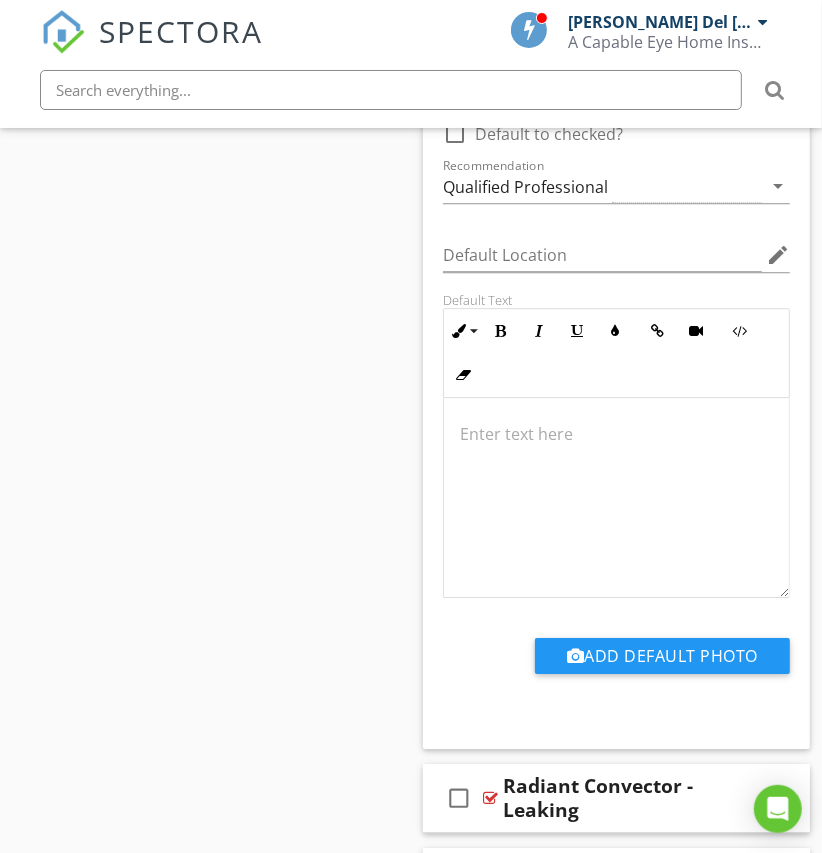click at bounding box center [616, 498] 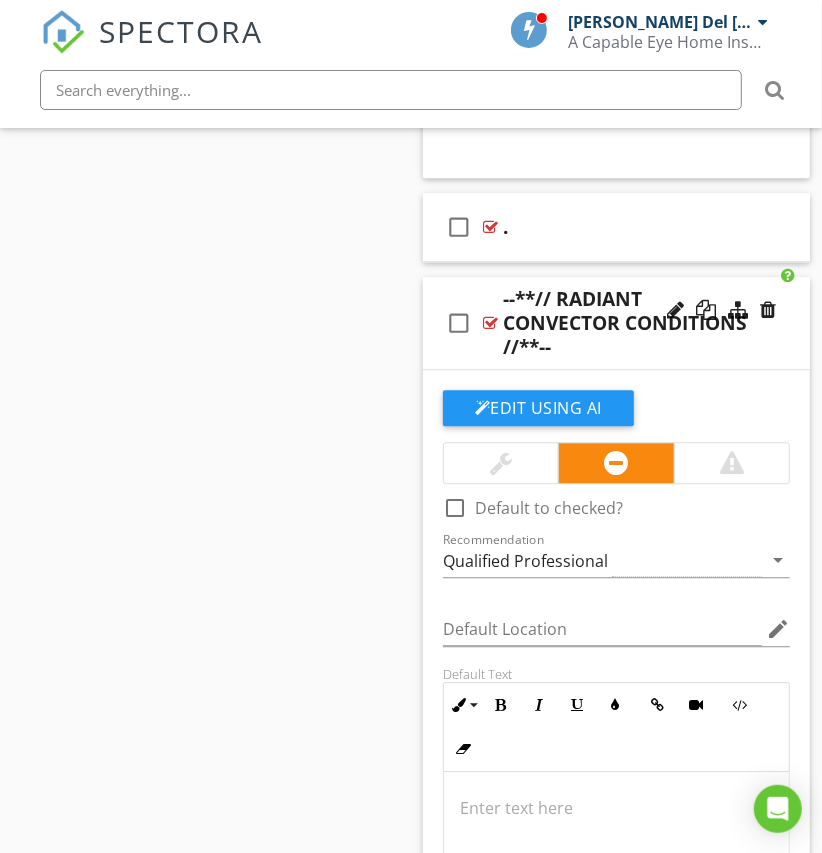 scroll, scrollTop: 9826, scrollLeft: 0, axis: vertical 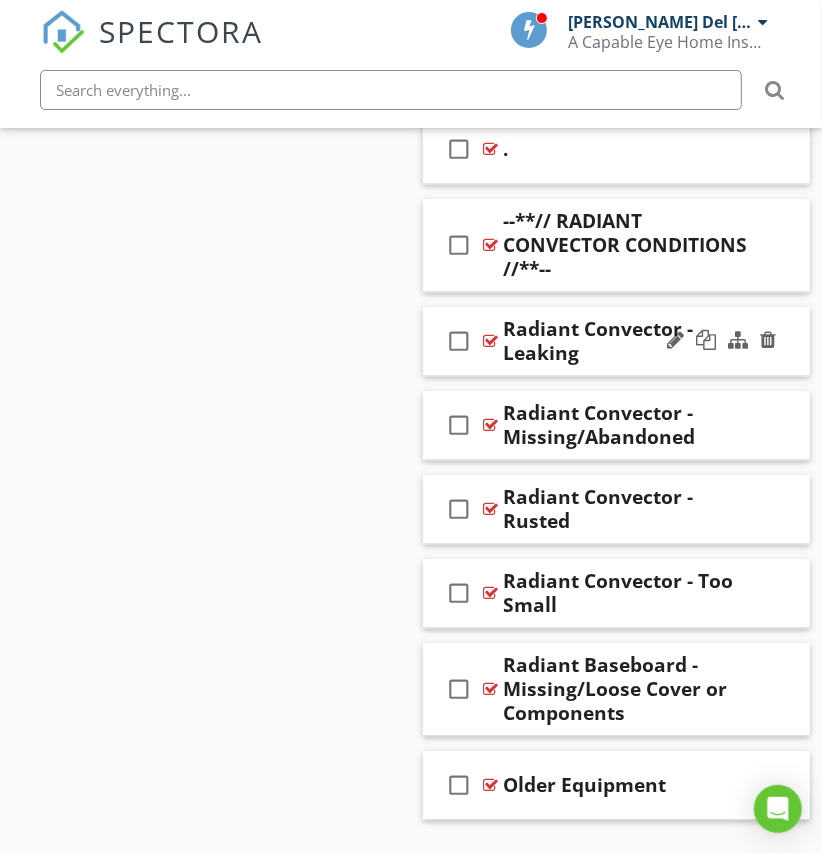 click on "check_box_outline_blank
Radiant Convector - Leaking" at bounding box center (616, 341) 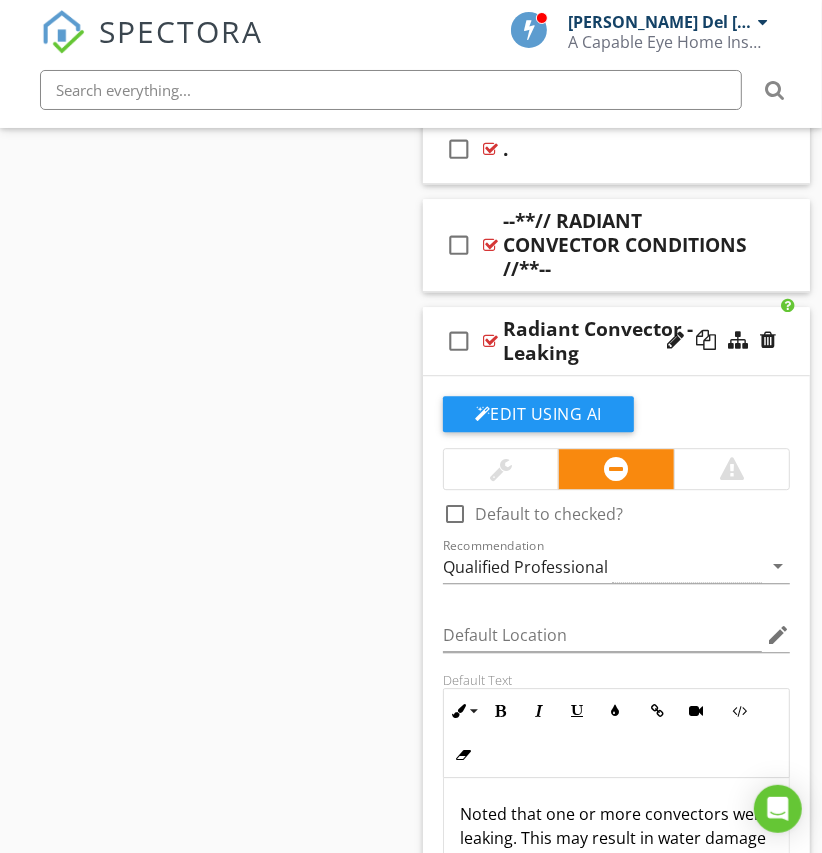 click on "Noted that one or more convectors were leaking. This may result in water damage to home materials and the development of conditions which encourage the growth of microbes such as mold. Recommend evaluation and correction by a qualified HVAC professional." at bounding box center [616, 886] 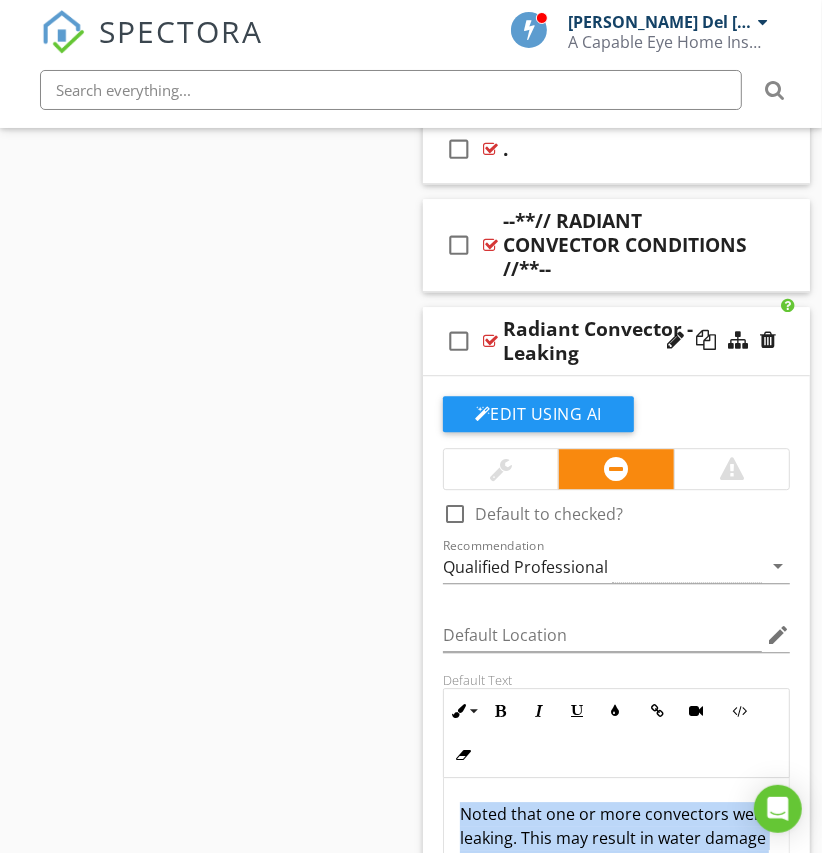 copy on "Noted that one or more convectors were leaking. This may result in water damage to home materials and the development of conditions which encourage the growth of microbes such as mold. Recommend evaluation and correction by a qualified HVAC professional." 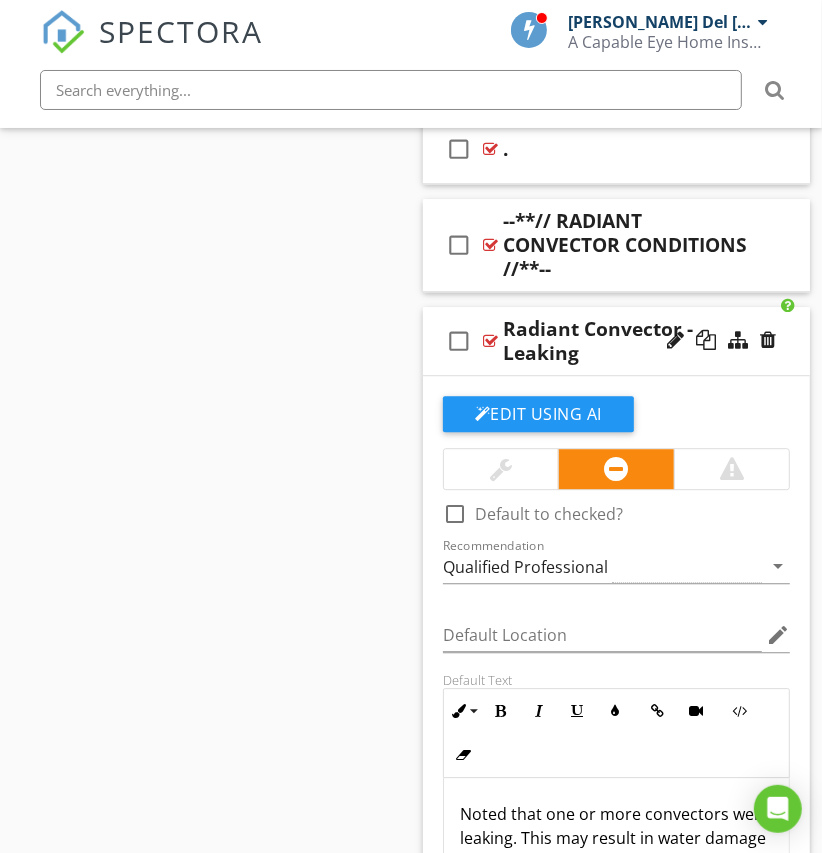 click on "Sections
Introduction           Inspection Details           Property           Lot & Grounds           Exterior           Roof System           Chimneys, Fireplaces & Stoves           Garage           Electrical System           Plumbing System           HVAC System           Structure           Interior           Kitchen           Laundry Room/Area           Bathrooms           Extra Services           Standards & Limitations            Exclusions
Section
Attachments
Attachment
Items
General           Thermostat(s)           Cooling Equipment           AC Air Handler           Furnace           Boiler           Combustion Exhaust System           Distribution System           Interior Heating & Cooling           Misc. Heating Equipment           Limitations
Item
Comments
New
Informational" at bounding box center (411, -3981) 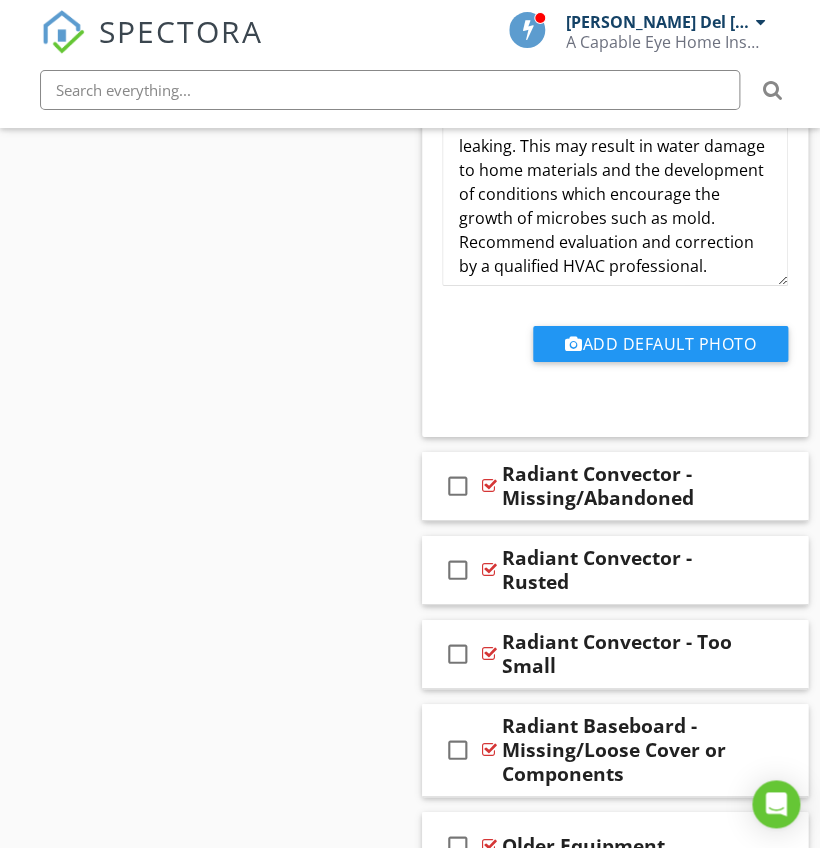 scroll, scrollTop: 10725, scrollLeft: 0, axis: vertical 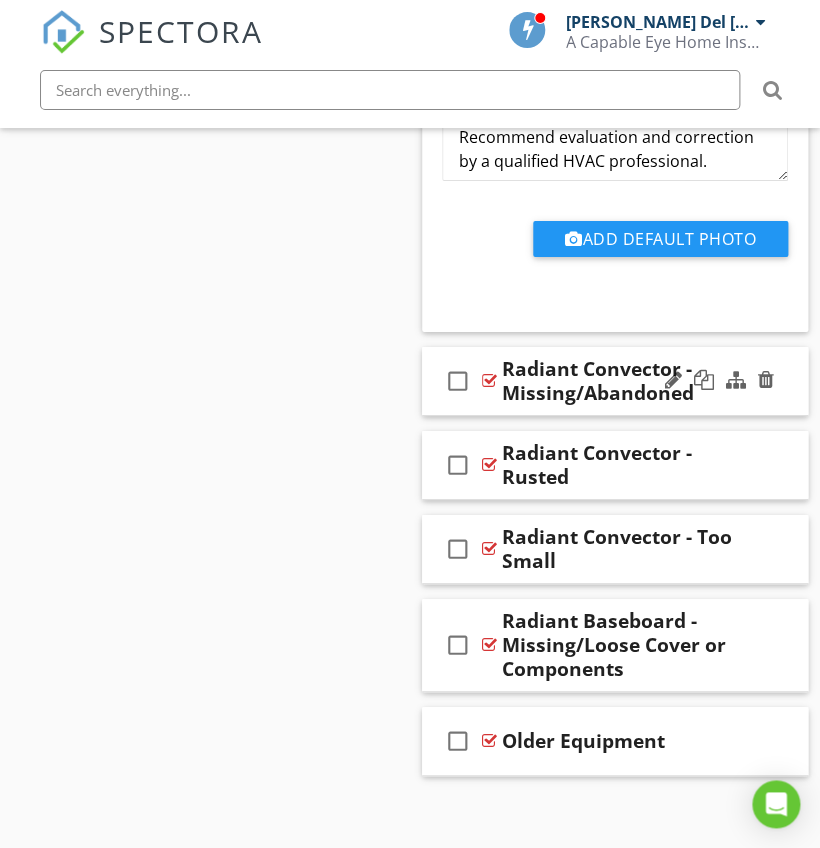 click on "check_box_outline_blank
Radiant Convector - Missing/Abandoned" at bounding box center [615, 381] 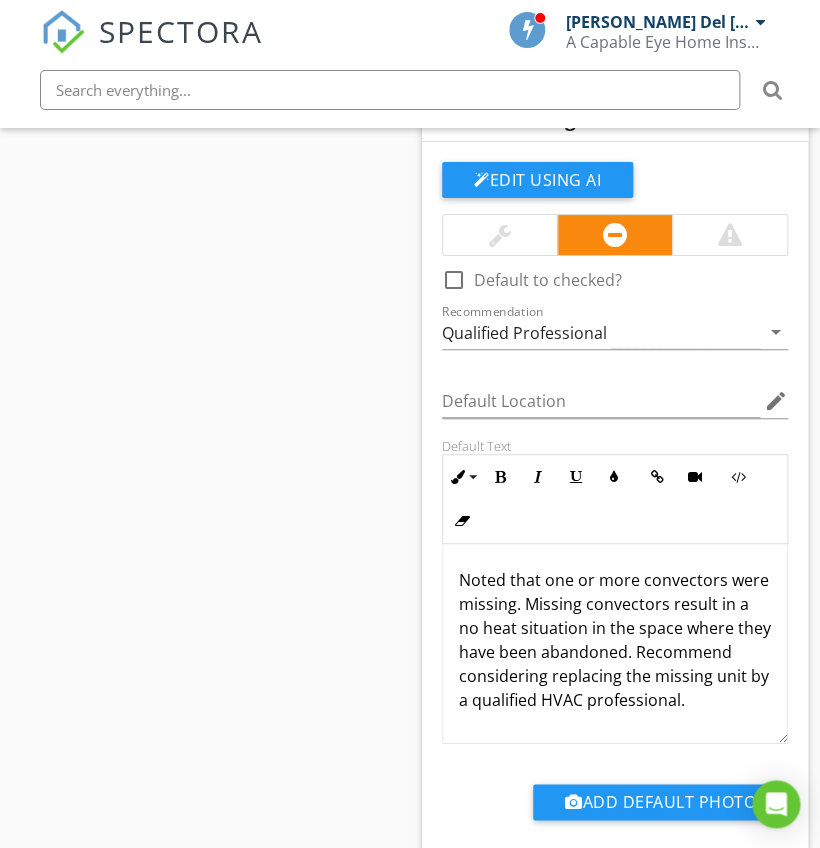 scroll, scrollTop: 11000, scrollLeft: 0, axis: vertical 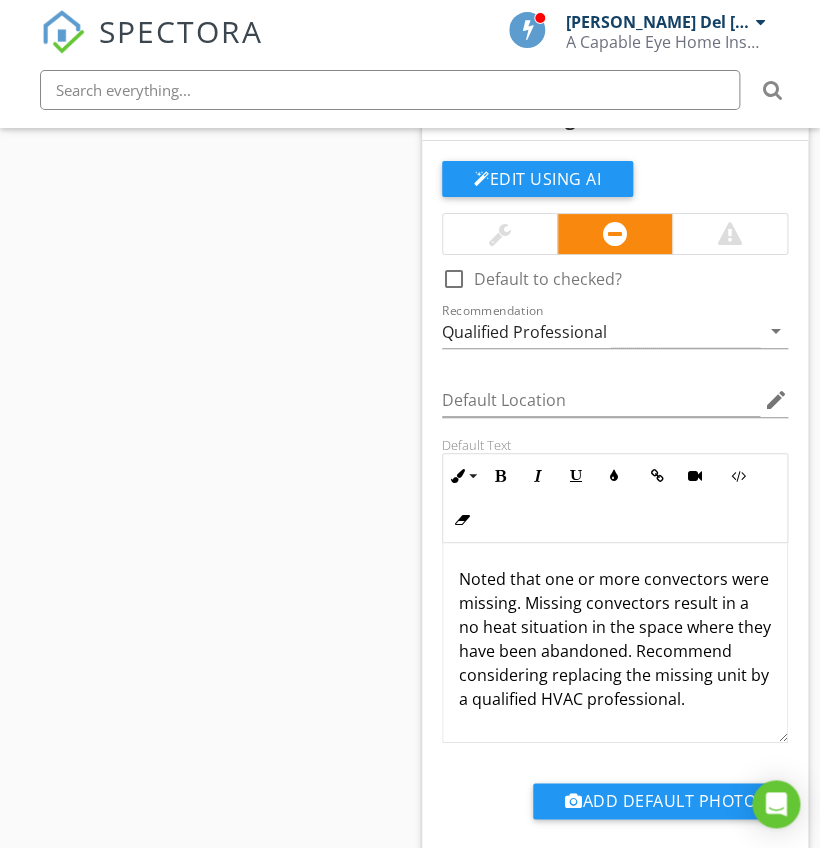 click on "Noted that one or more convectors were missing. Missing convectors result in a no heat situation in the space where they have been abandoned. Recommend considering replacing the missing unit by a qualified HVAC professional." at bounding box center (615, 639) 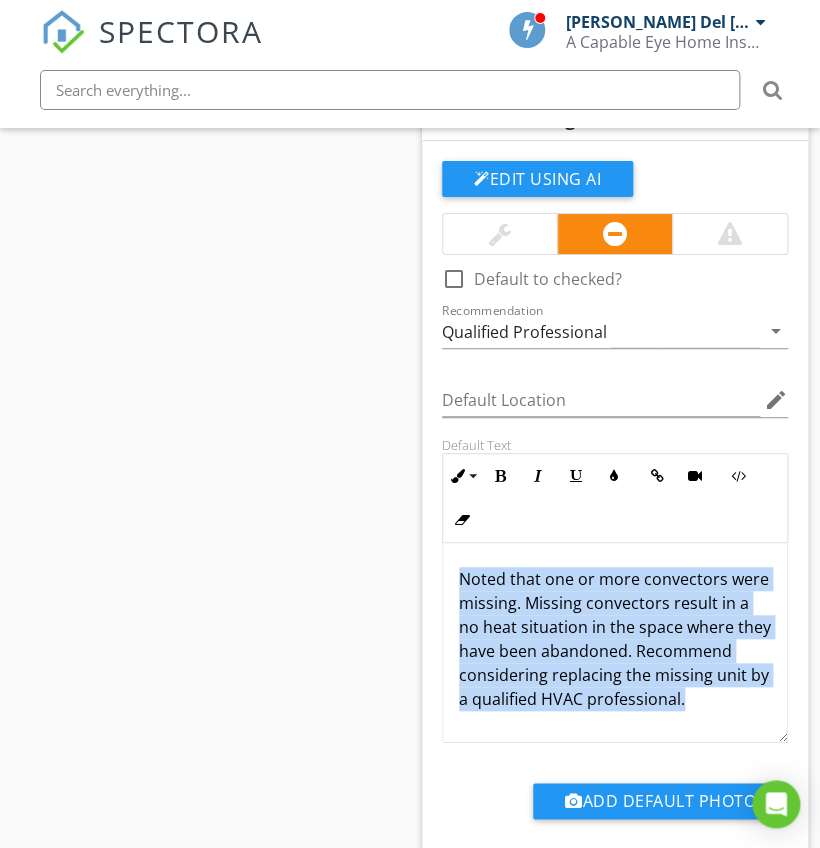 copy on "Noted that one or more convectors were missing. Missing convectors result in a no heat situation in the space where they have been abandoned. Recommend considering replacing the missing unit by a qualified HVAC professional." 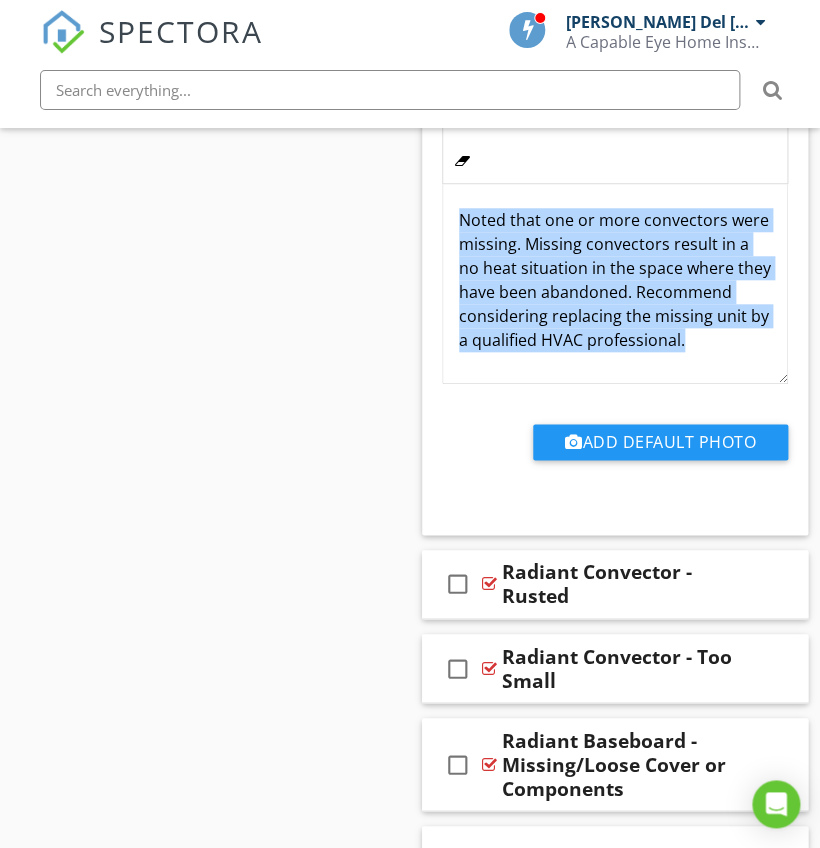 scroll, scrollTop: 11478, scrollLeft: 0, axis: vertical 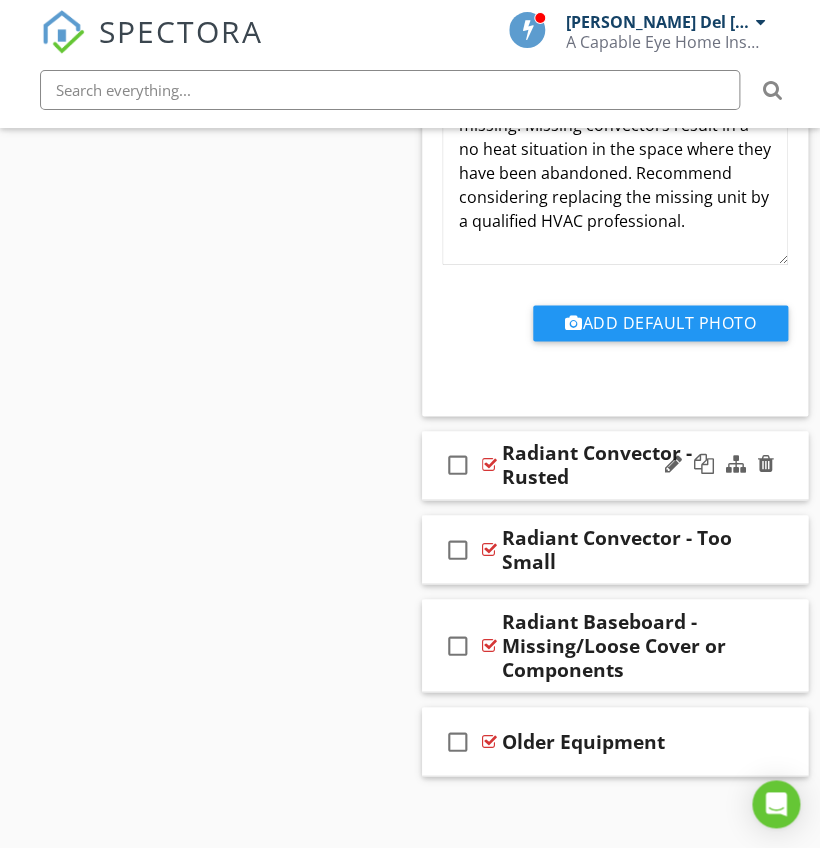 click on "check_box_outline_blank
Radiant Convector - Rusted" at bounding box center (615, 465) 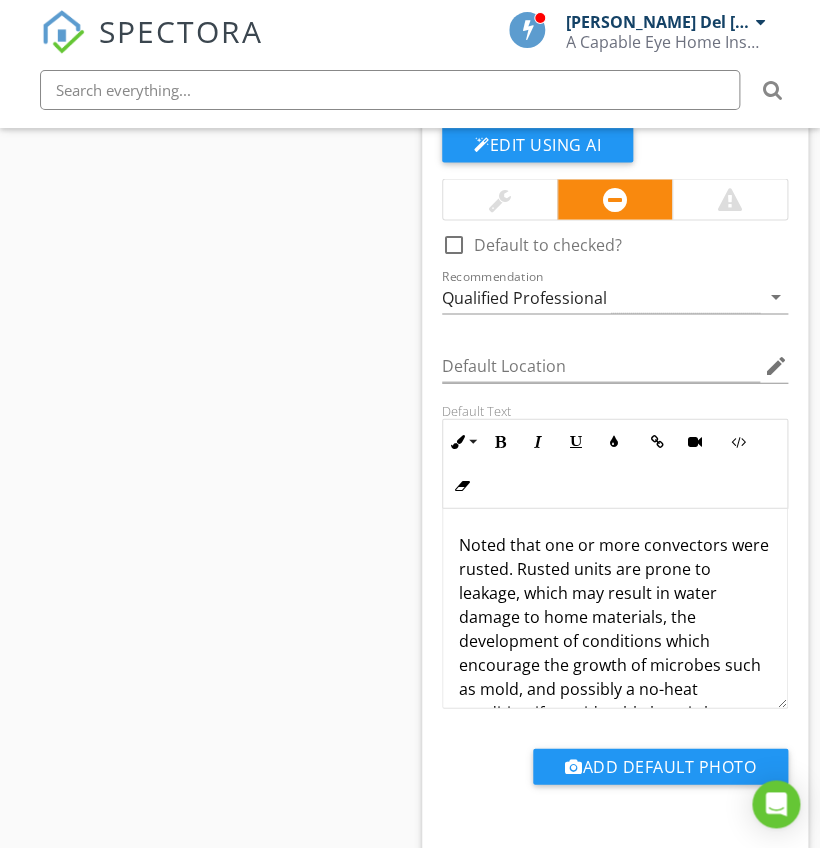 scroll, scrollTop: 11875, scrollLeft: 0, axis: vertical 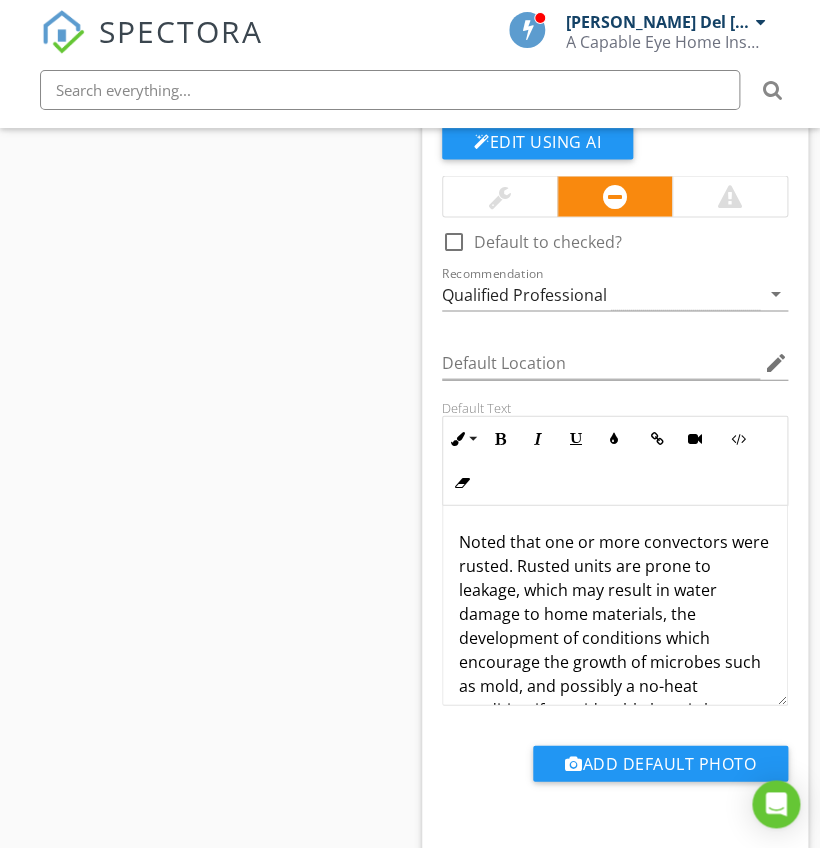 click on "Noted that one or more convectors were rusted. Rusted units are prone to leakage, which may result in water damage to home materials, the development of conditions which encourage the growth of microbes such as mold, and possibly a no-heat condition if considerable heat is lost. Recommend evaluation and correction as necessary by a qualified HVAC professional." at bounding box center [615, 661] 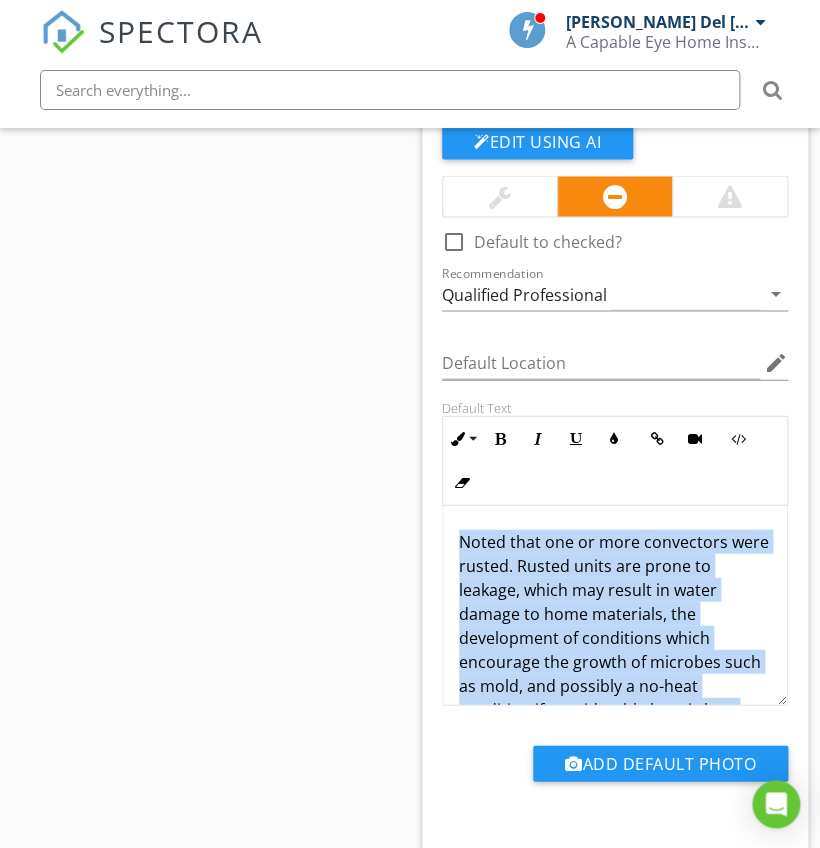 copy on "Noted that one or more convectors were rusted. Rusted units are prone to leakage, which may result in water damage to home materials, the development of conditions which encourage the growth of microbes such as mold, and possibly a no-heat condition if considerable heat is lost. Recommend evaluation and correction as necessary by a qualified HVAC professional." 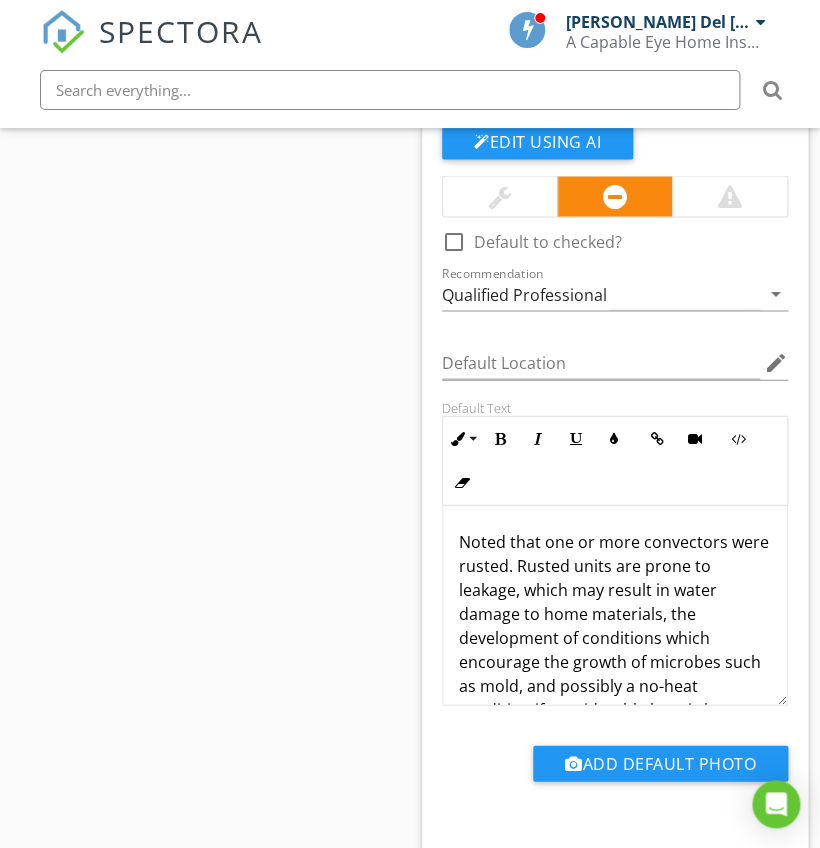 click on "Sections
Introduction           Inspection Details           Property           Lot & Grounds           Exterior           Roof System           Chimneys, Fireplaces & Stoves           Garage           Electrical System           Plumbing System           HVAC System           Structure           Interior           Kitchen           Laundry Room/Area           Bathrooms           Extra Services           Standards & Limitations            Exclusions
Section
Attachments
Attachment
Items
General           Thermostat(s)           Cooling Equipment           AC Air Handler           Furnace           Boiler           Combustion Exhaust System           Distribution System           Interior Heating & Cooling           Misc. Heating Equipment           Limitations
Item
Comments
New
Informational" at bounding box center [410, -5187] 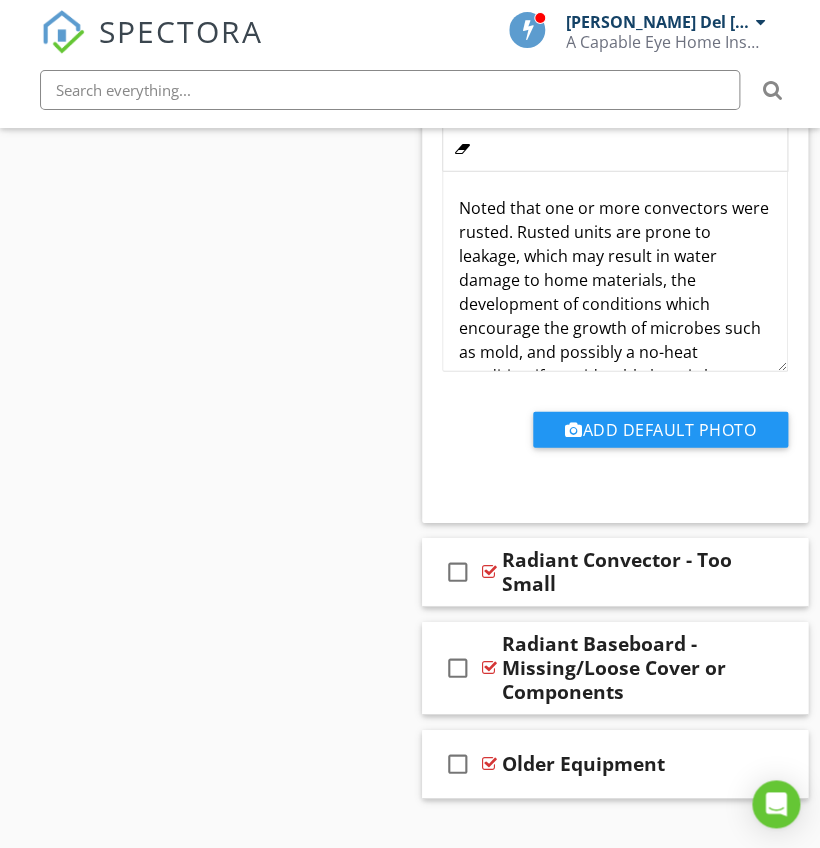 scroll, scrollTop: 12230, scrollLeft: 0, axis: vertical 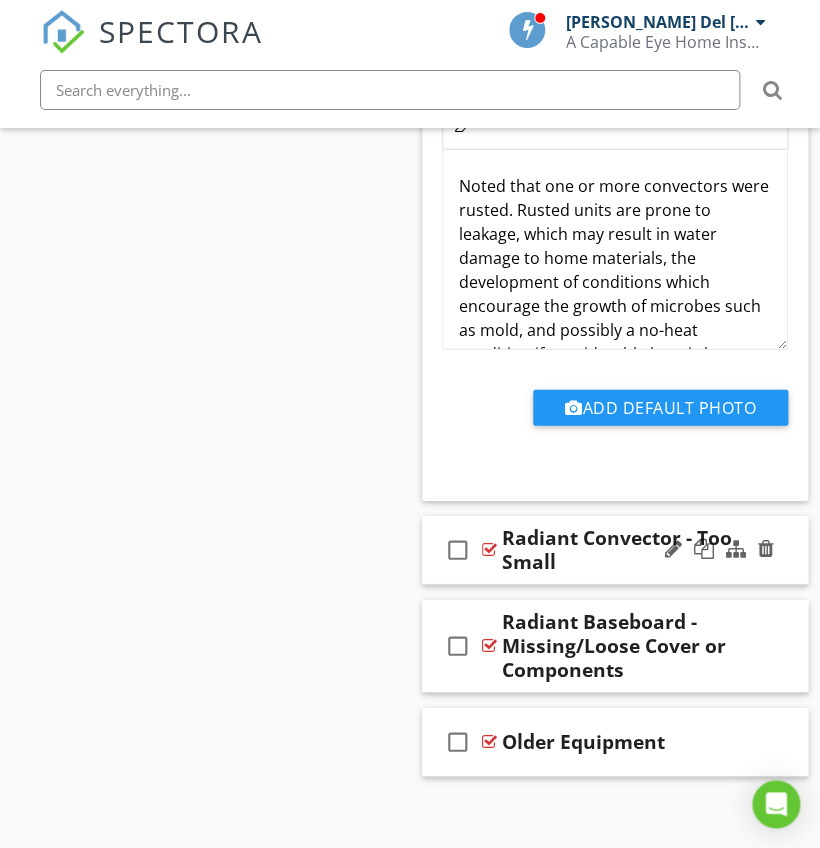 click on "check_box_outline_blank
Radiant Convector - Too Small" at bounding box center (615, 550) 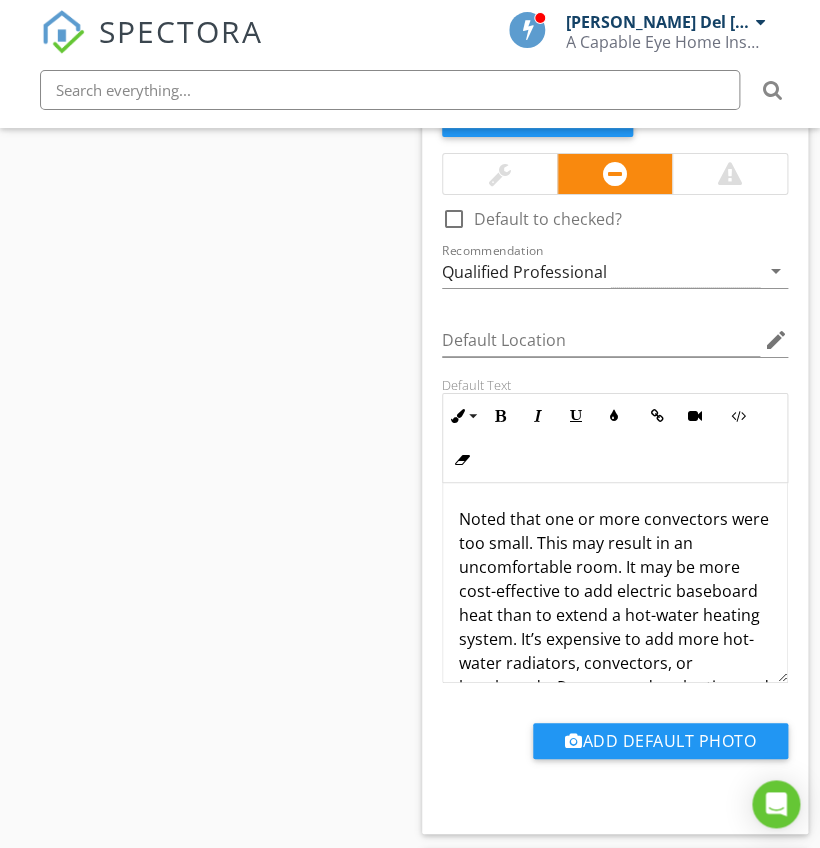 scroll, scrollTop: 12738, scrollLeft: 0, axis: vertical 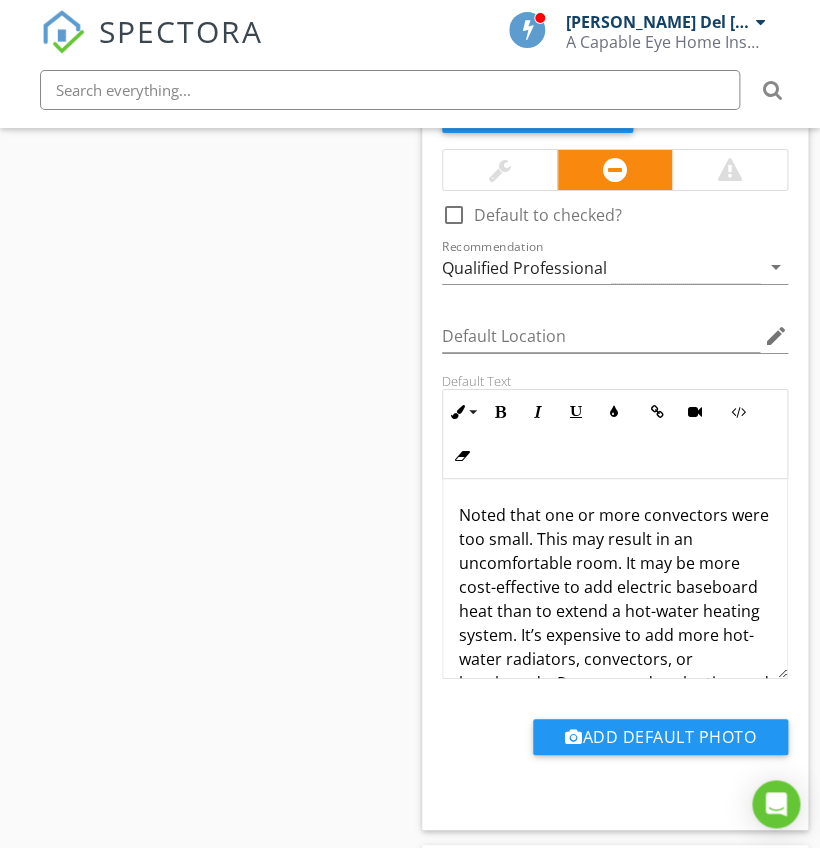 click on "Noted that one or more convectors were too small. This may result in an uncomfortable room. It may be more cost-effective to add electric baseboard heat than to extend a hot-water heating system. It’s expensive to add more hot-water radiators, convectors, or baseboards. Recommend evaluation and appropriate corrections by a qualified HVAC professional." at bounding box center (615, 623) 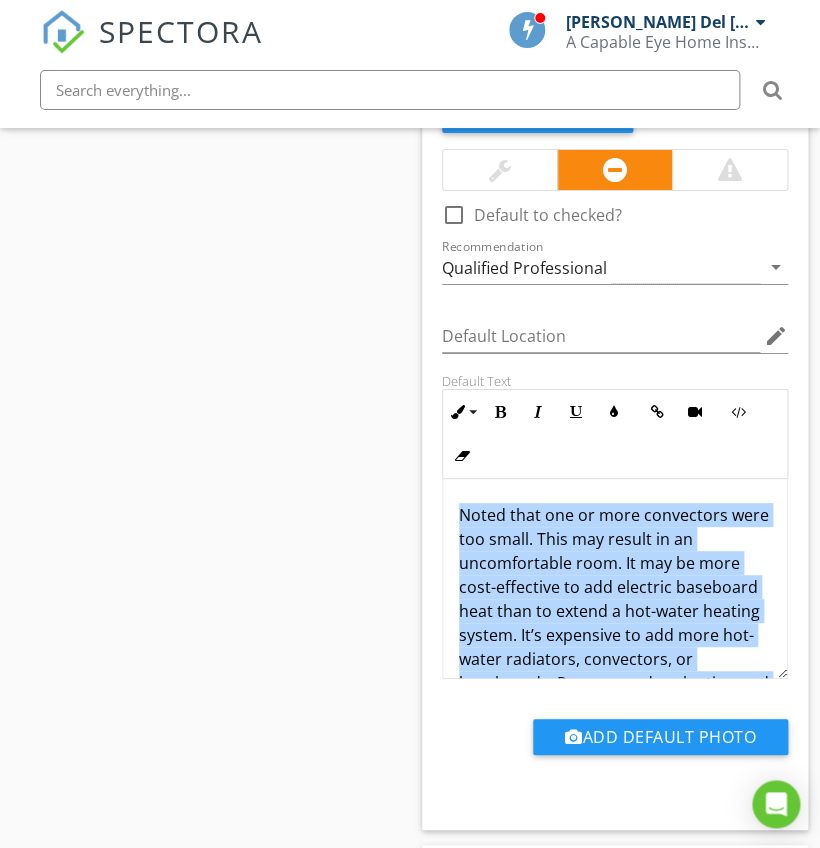 scroll, scrollTop: 12982, scrollLeft: 0, axis: vertical 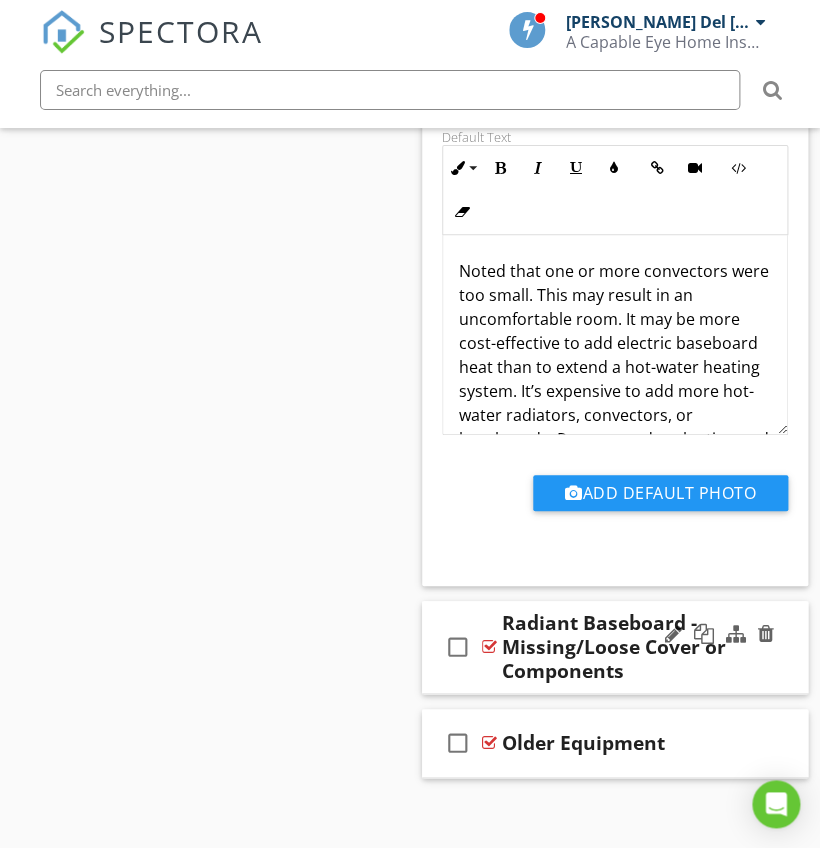 click on "check_box_outline_blank
Radiant Baseboard - Missing/Loose Cover or Components" at bounding box center [615, 647] 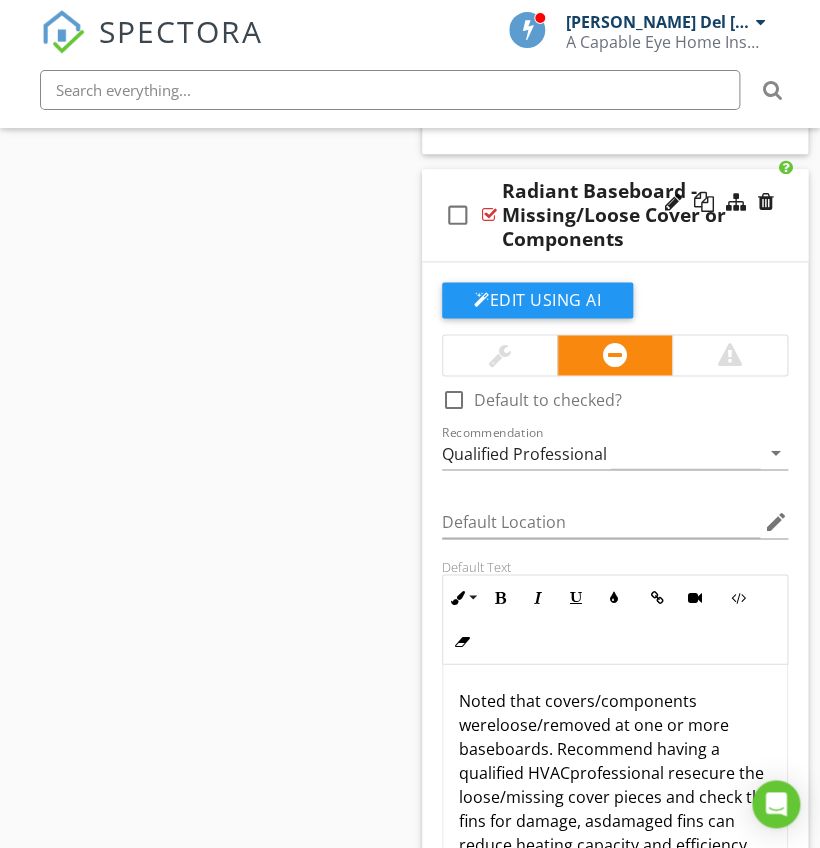 scroll, scrollTop: 13422, scrollLeft: 0, axis: vertical 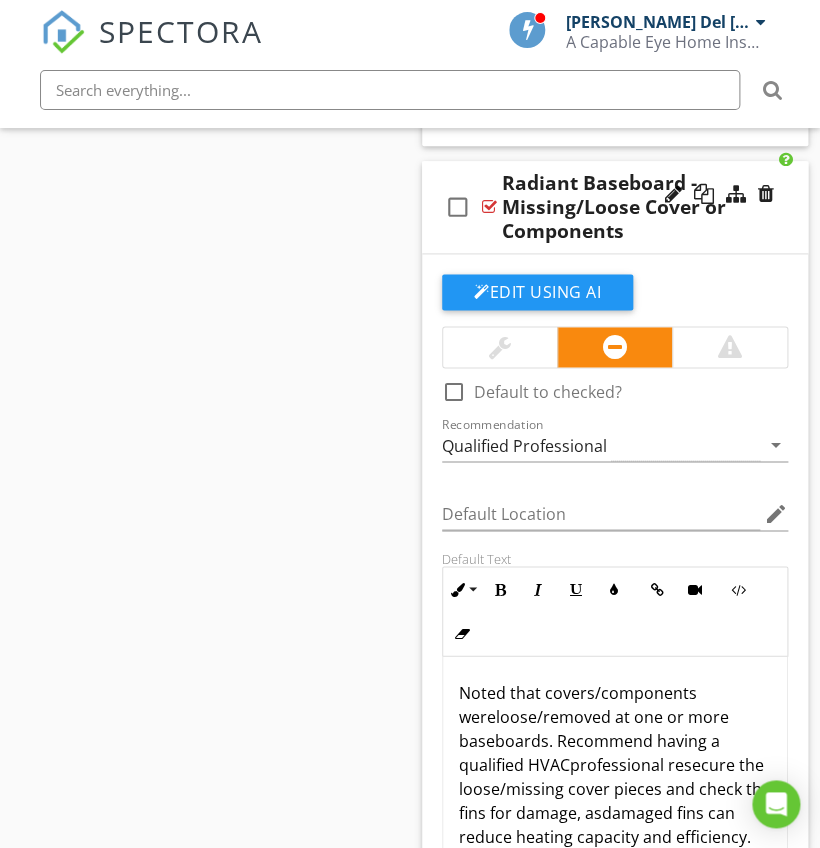 click on "professional resecure the loose/missing cover pieces and check the fins for damage, as" at bounding box center (615, 788) 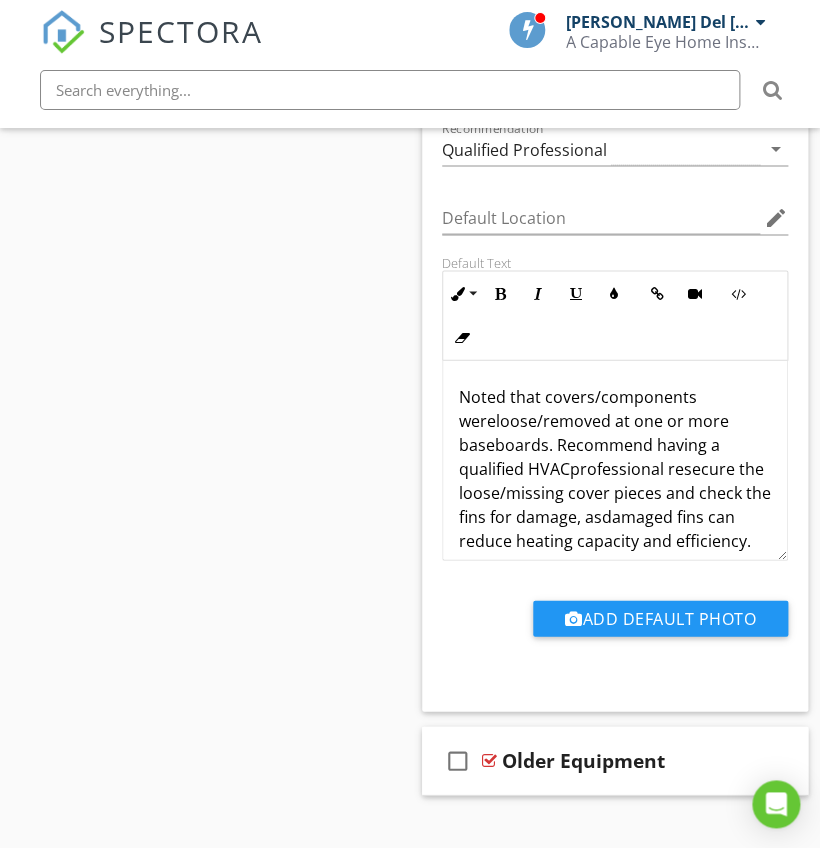 scroll, scrollTop: 13735, scrollLeft: 0, axis: vertical 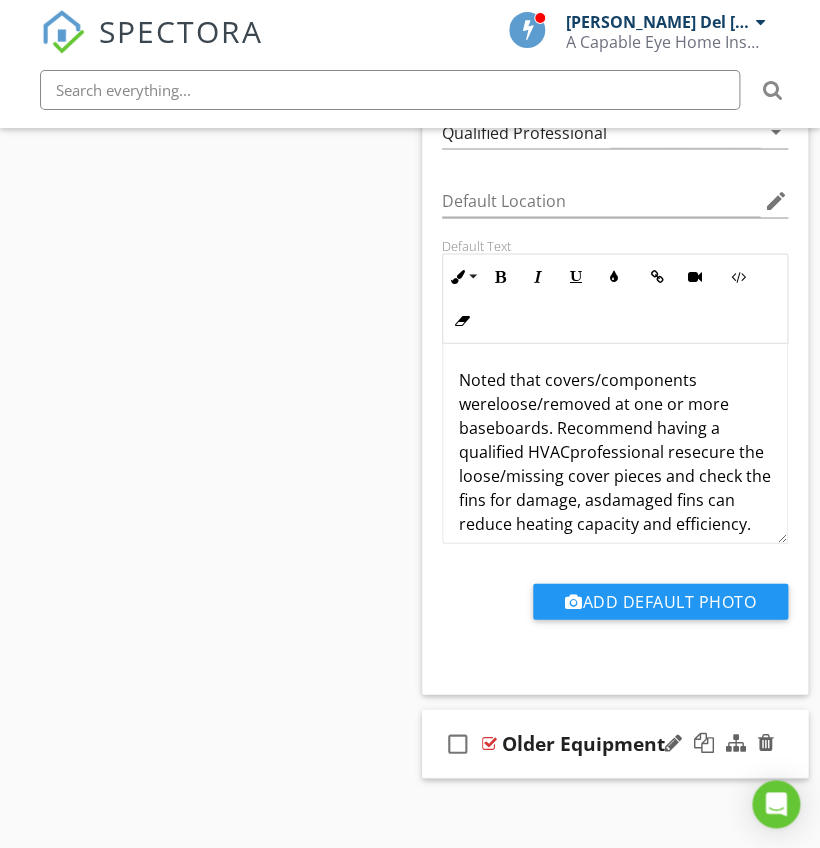 click on "check_box_outline_blank
Older Equipment" at bounding box center (615, 743) 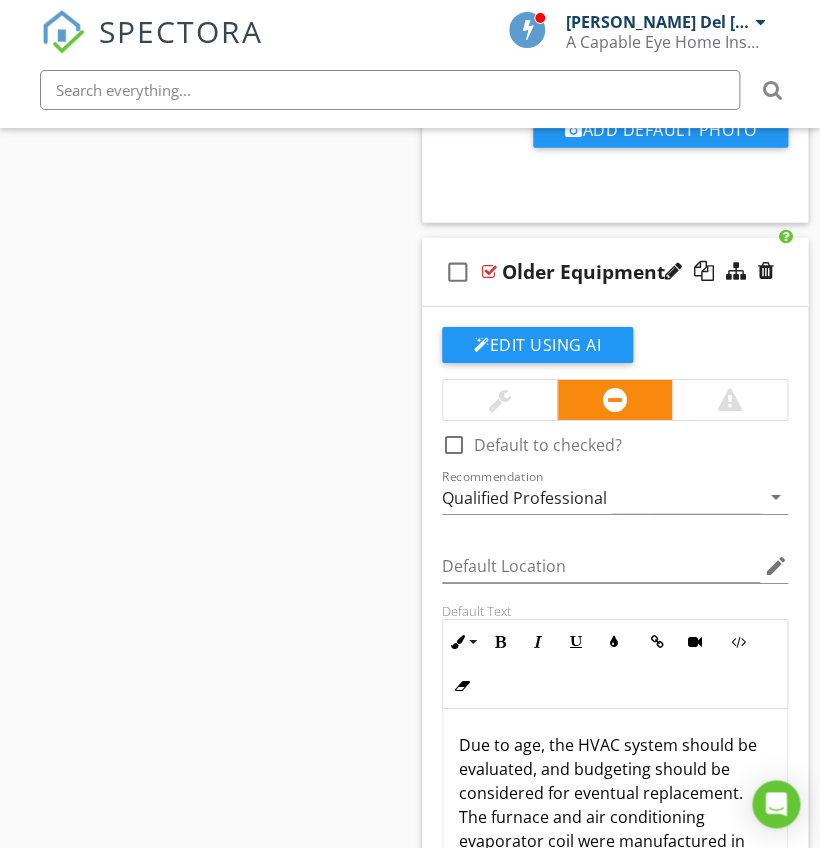 scroll, scrollTop: 14207, scrollLeft: 0, axis: vertical 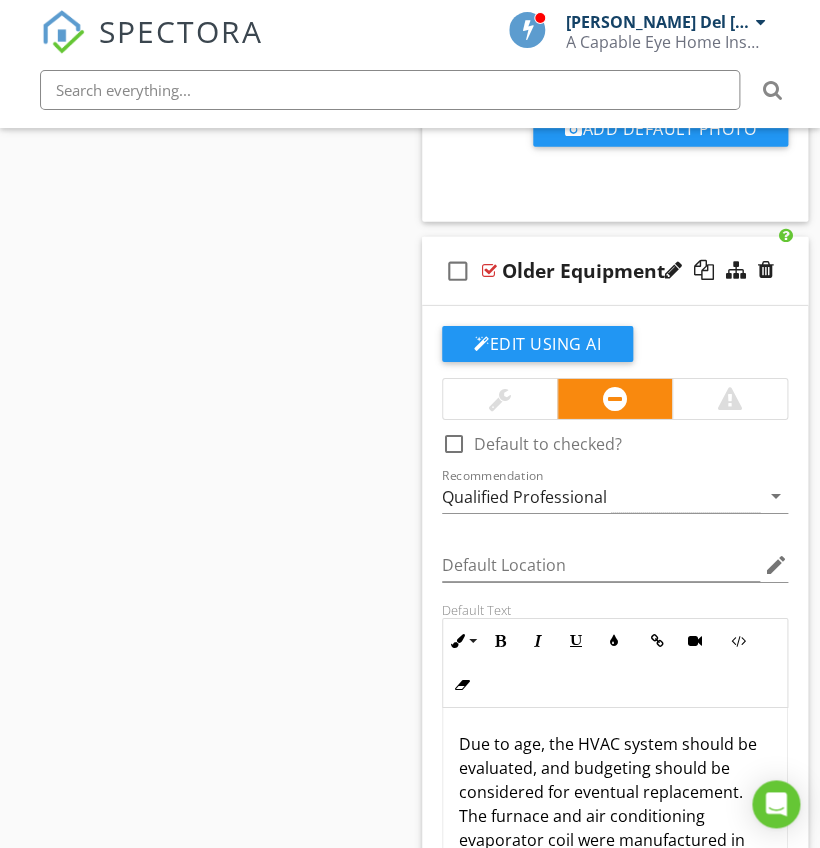click on "Due to age, the HVAC system should be evaluated, and budgeting should be considered for eventual replacement. The furnace and air conditioning evaporator coil were manufactured in 1985 and the outdoor AC condenser unit was manufactured in 2011. Age alone should not be the impetus for replacement, but an indication that the equipment is at or beyond its life expectancy." at bounding box center [615, 864] 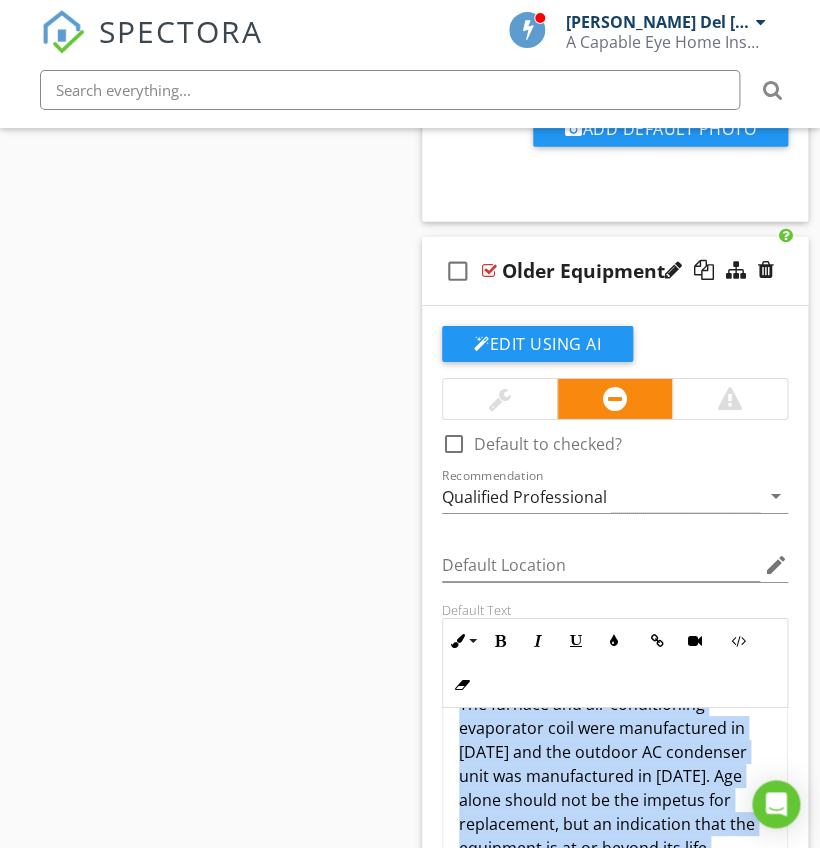 scroll, scrollTop: 0, scrollLeft: 0, axis: both 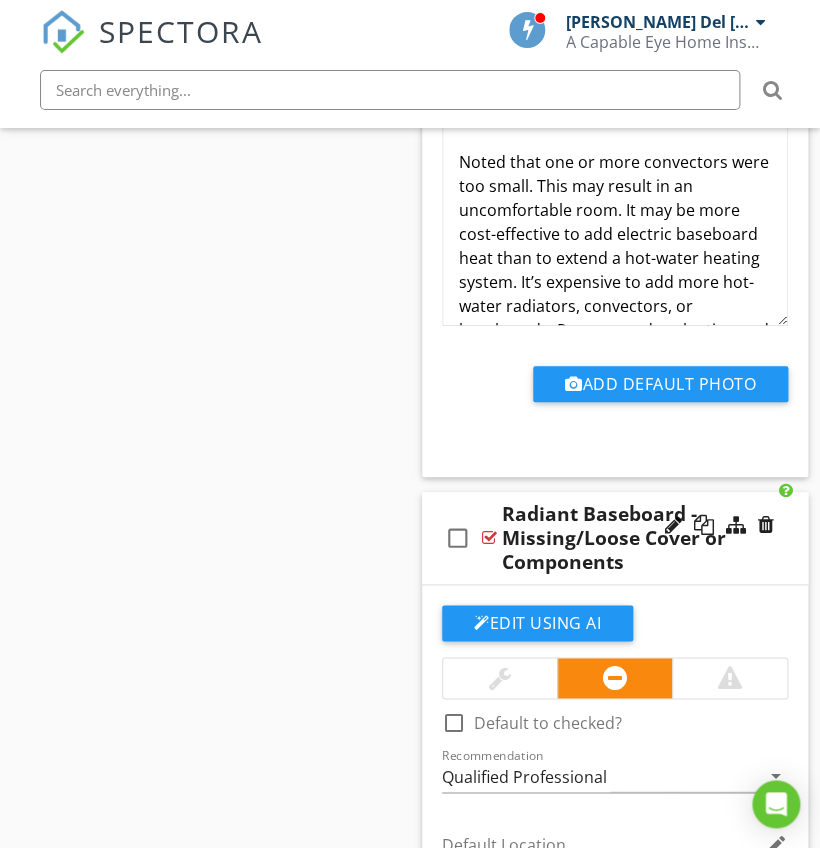 click on "Comments
New
Informational   check_box_outline_blank     Select All       check_box_outline_blank
Method(s)
New
Limitations
New
Concerns   check_box_outline_blank     Select All     check_box_outline_blank
--**// FORCED AIR SUPPLY CONDITIONS //**--
check_box_outline_blank
Forced Air - Supply Register - Damaged
check_box_outline_blank
Forced Air - Supply Register - Installed in Garage
check_box_outline_blank
Forced Air - Supply Register - Loose/Not Flush
check_box_outline_blank
Forced Air - Supply Register - Missing
check_box_outline_blank
Forced Air - Supply Register - Obstructed
check_box_outline_blank" at bounding box center (615, -5266) 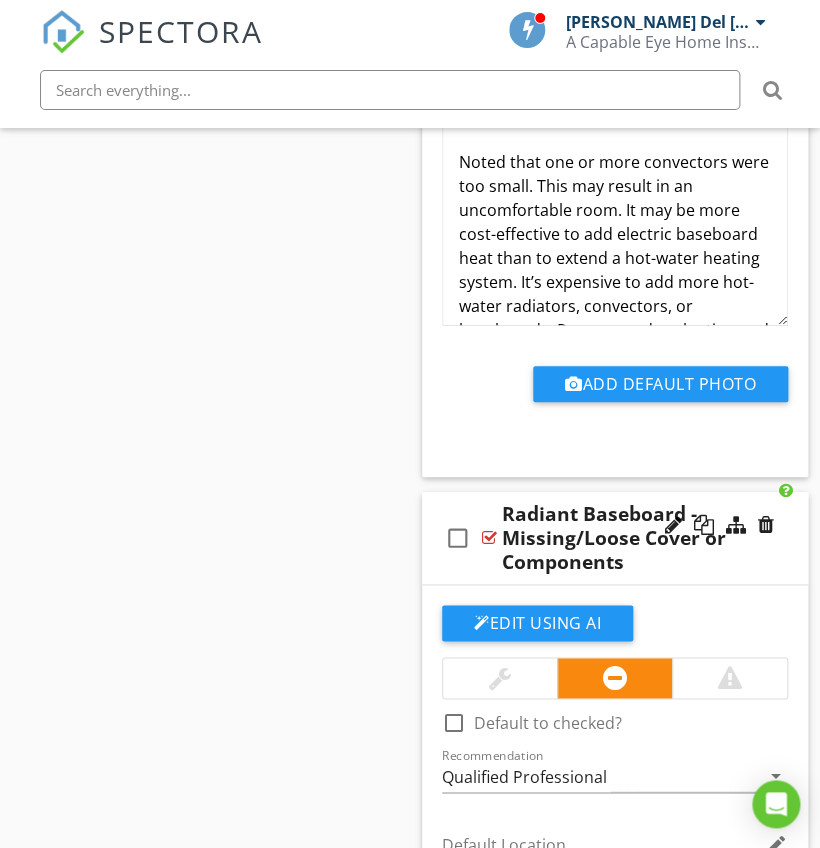 click on "check_box_outline_blank
Radiant Baseboard - Missing/Loose Cover or Components" at bounding box center [615, 538] 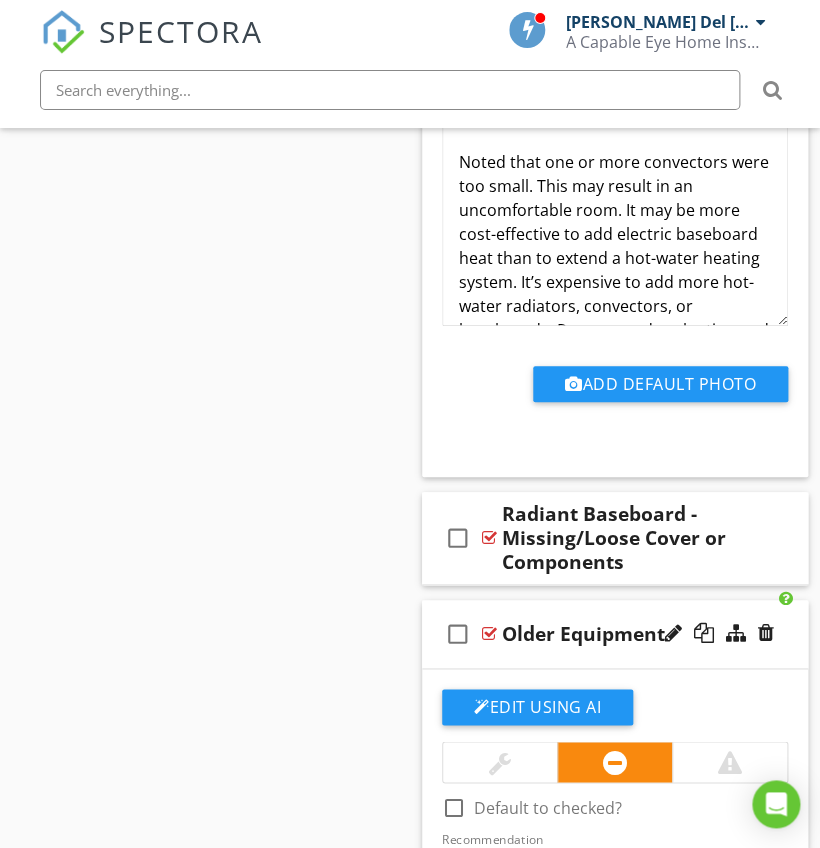 click on "check_box_outline_blank
Older Equipment" at bounding box center (615, 634) 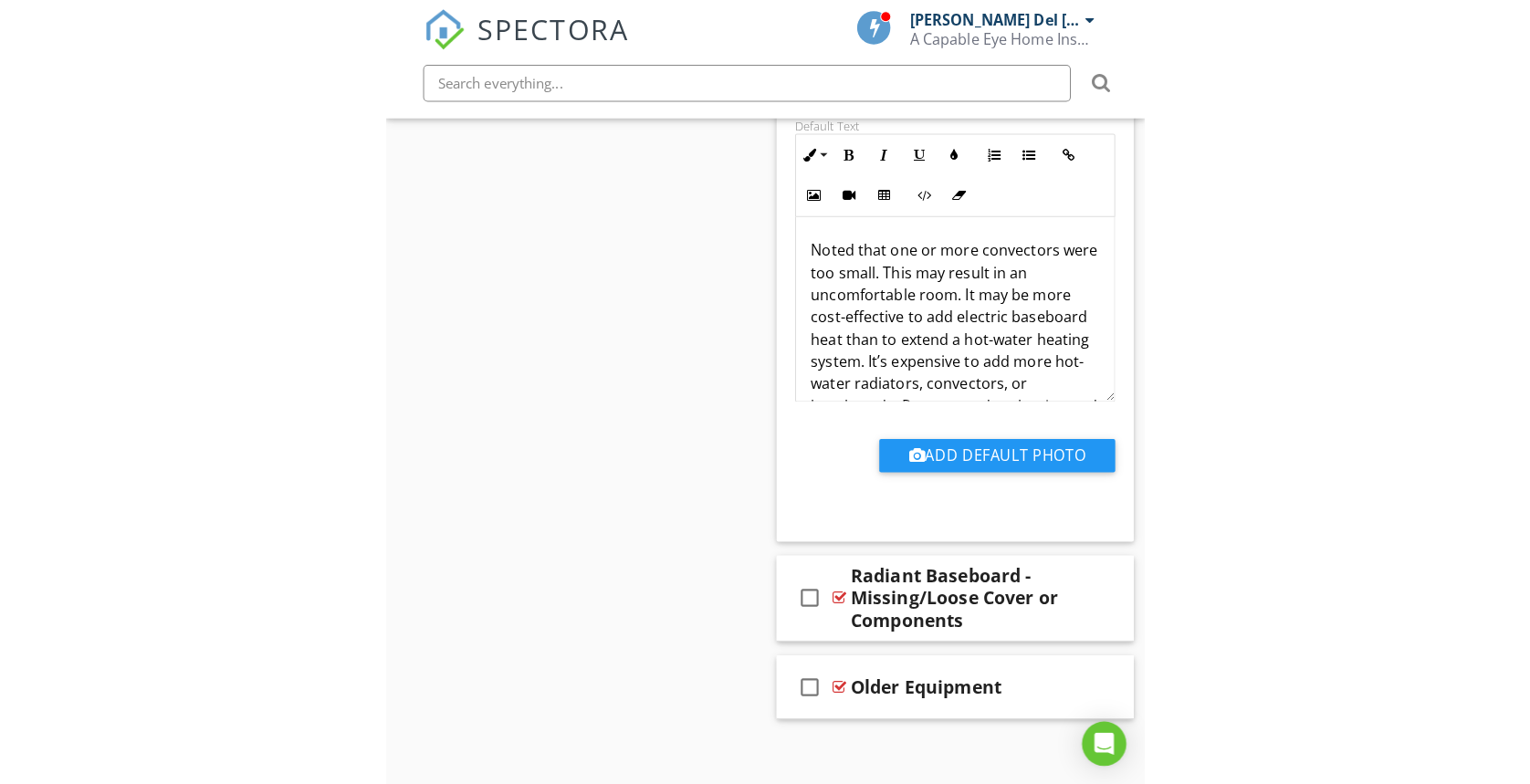 scroll, scrollTop: 10816, scrollLeft: 0, axis: vertical 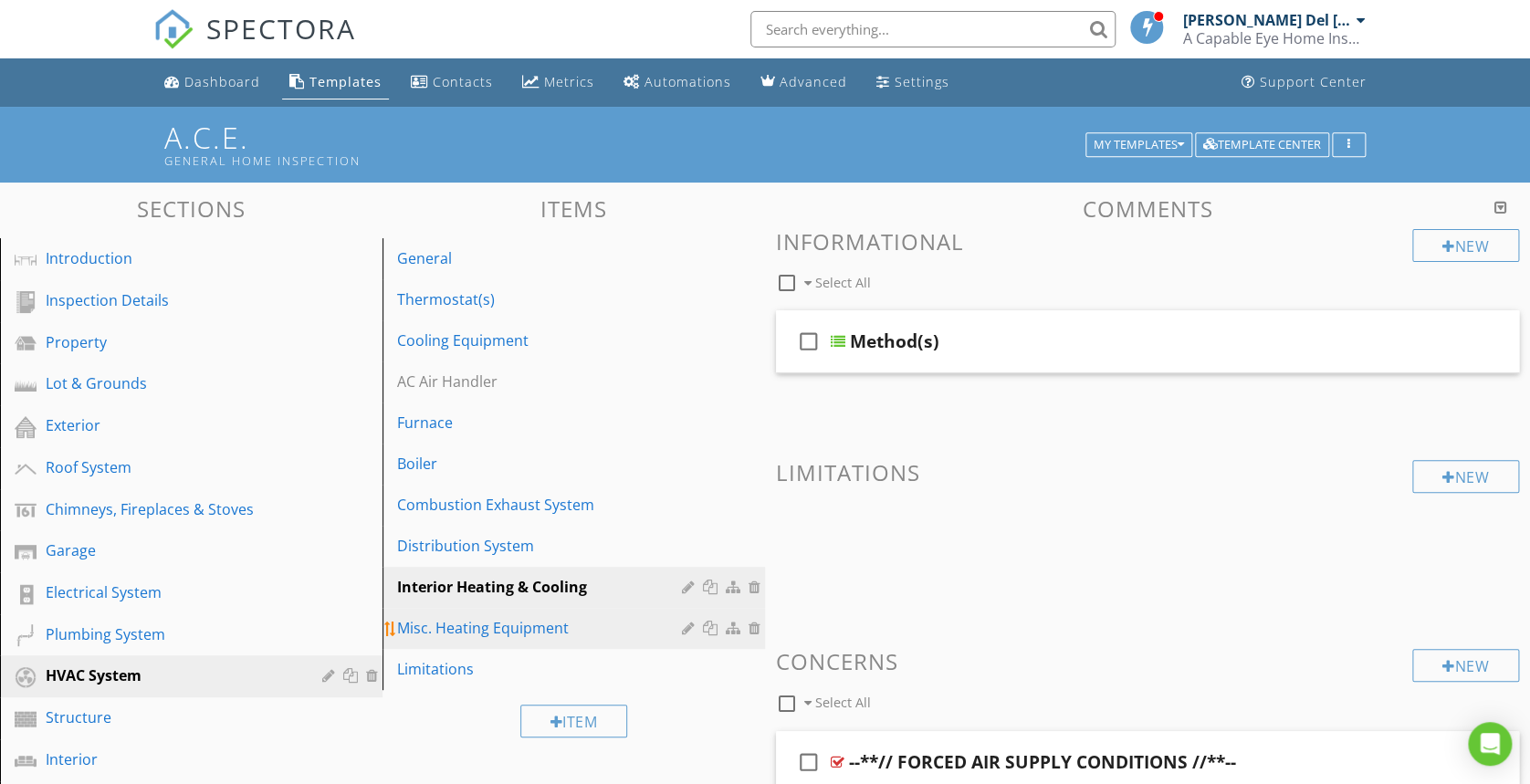 click on "Misc. Heating Equipment" at bounding box center (576, 628) 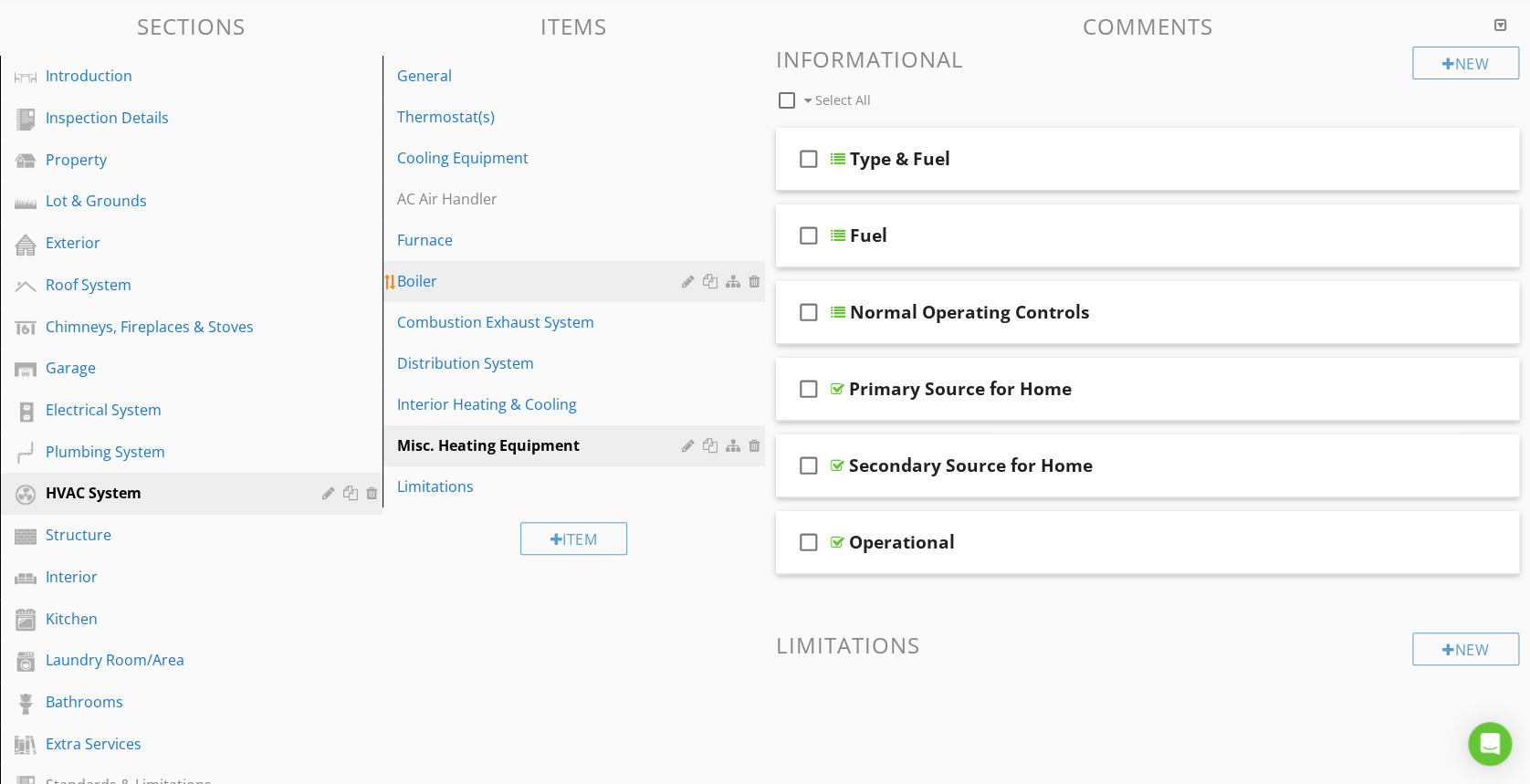 scroll, scrollTop: 184, scrollLeft: 0, axis: vertical 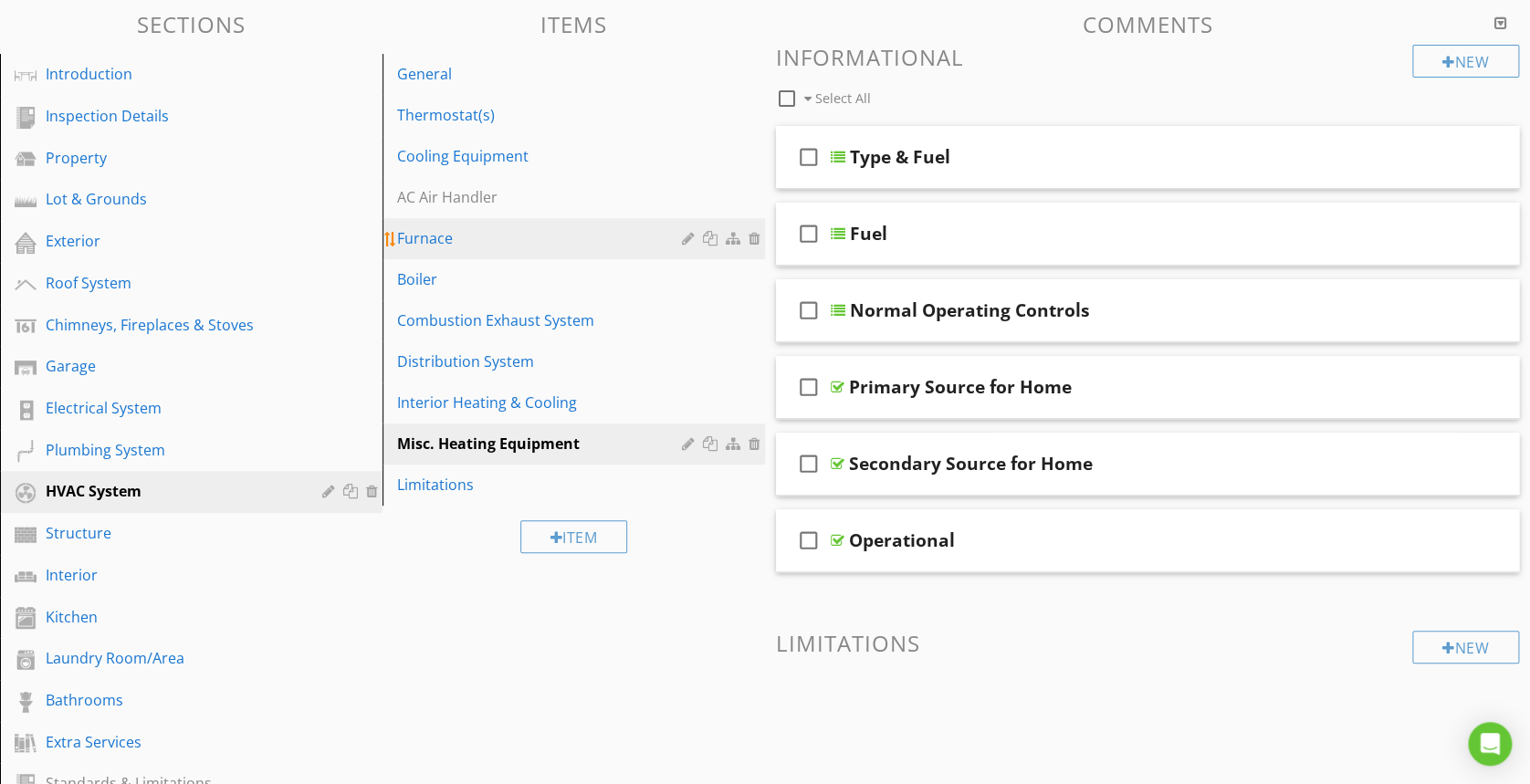 click on "Furnace" at bounding box center [542, 238] 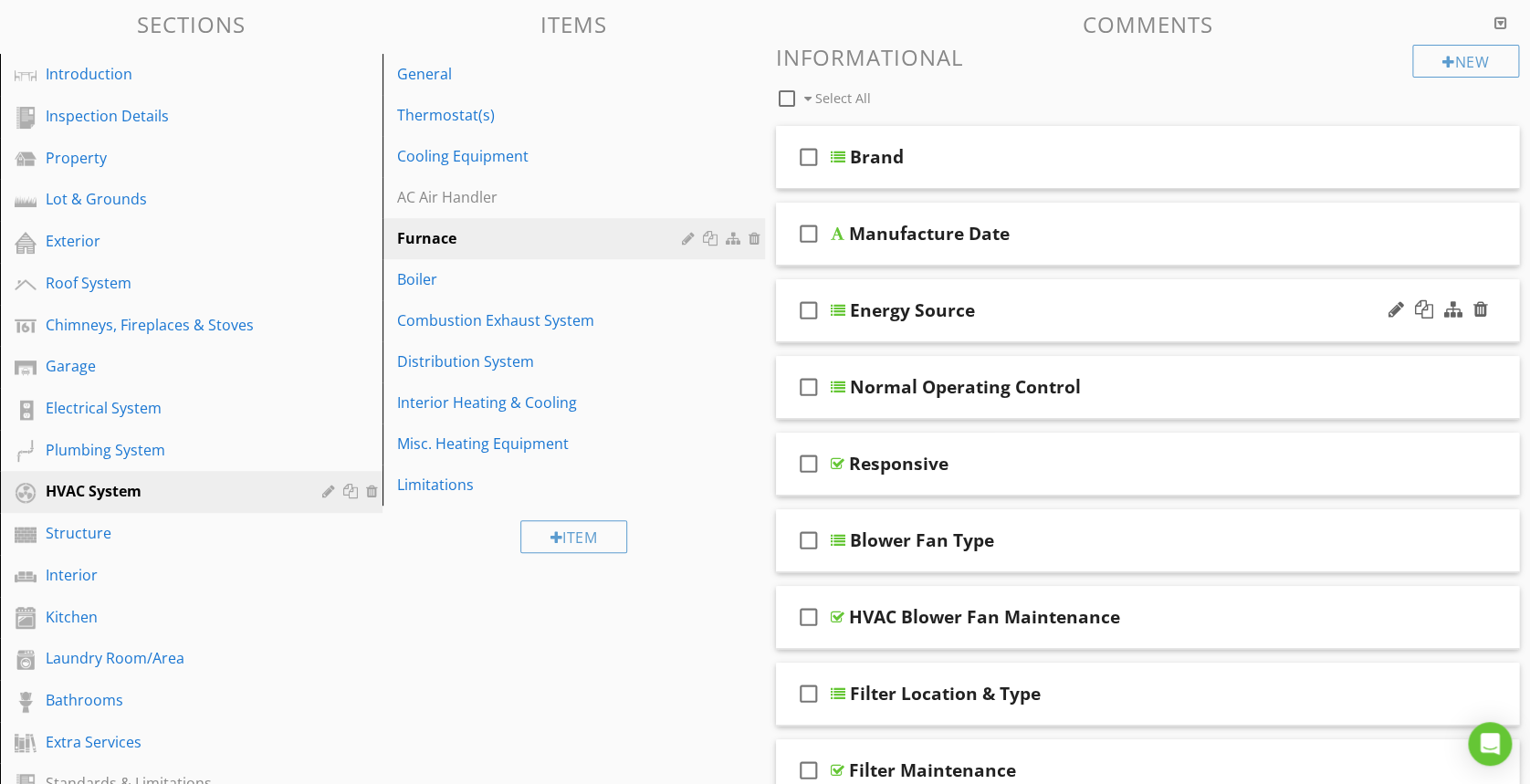 click on "check_box_outline_blank
Energy Source" at bounding box center (1148, 310) 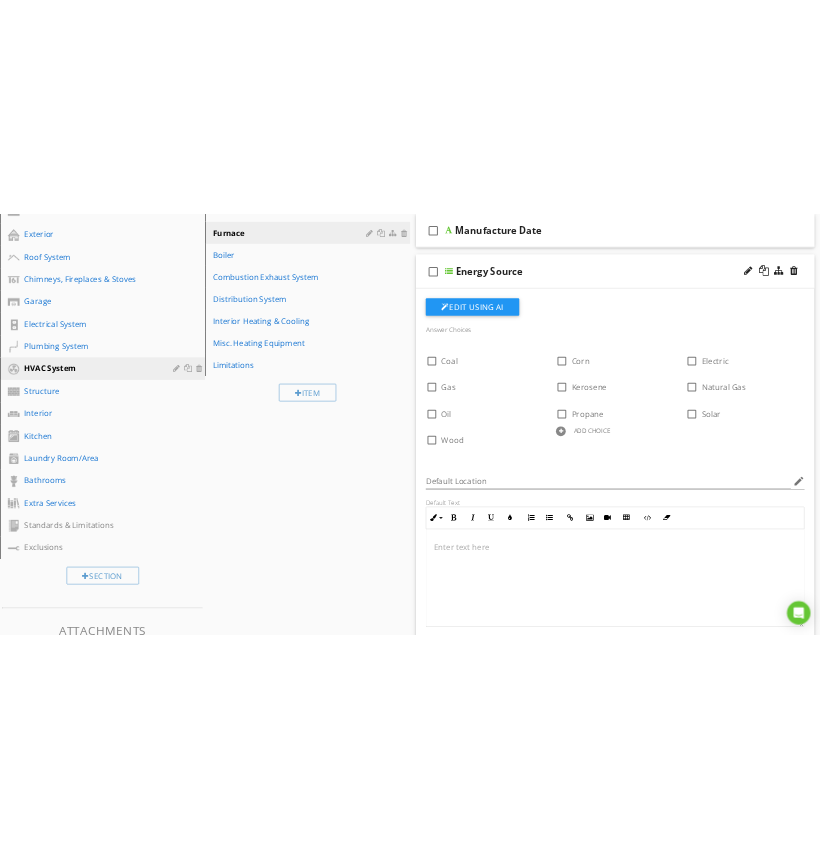 scroll, scrollTop: 429, scrollLeft: 0, axis: vertical 